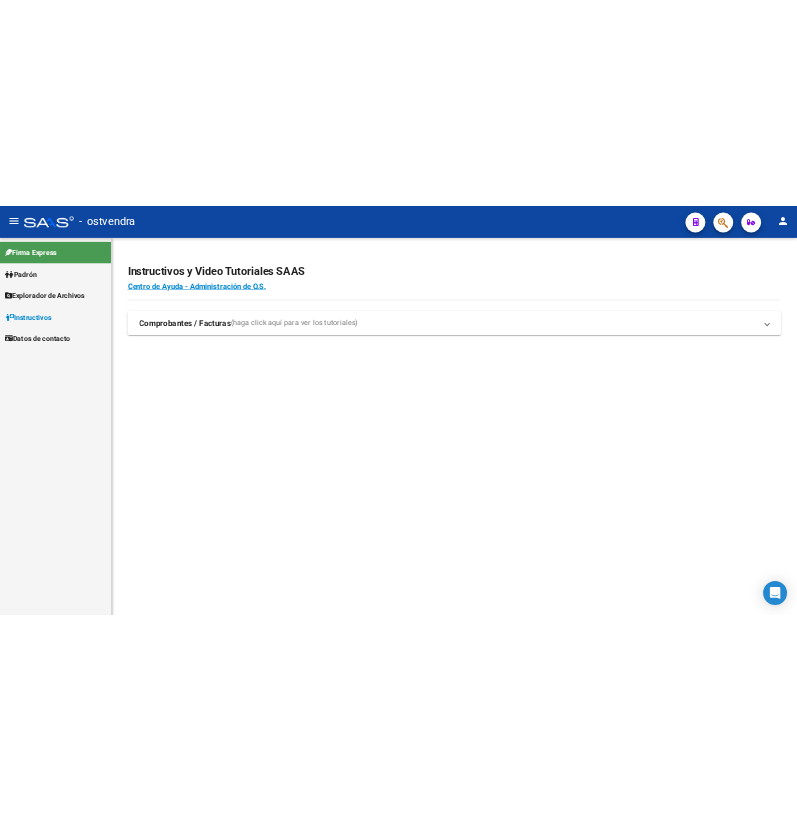 scroll, scrollTop: 0, scrollLeft: 0, axis: both 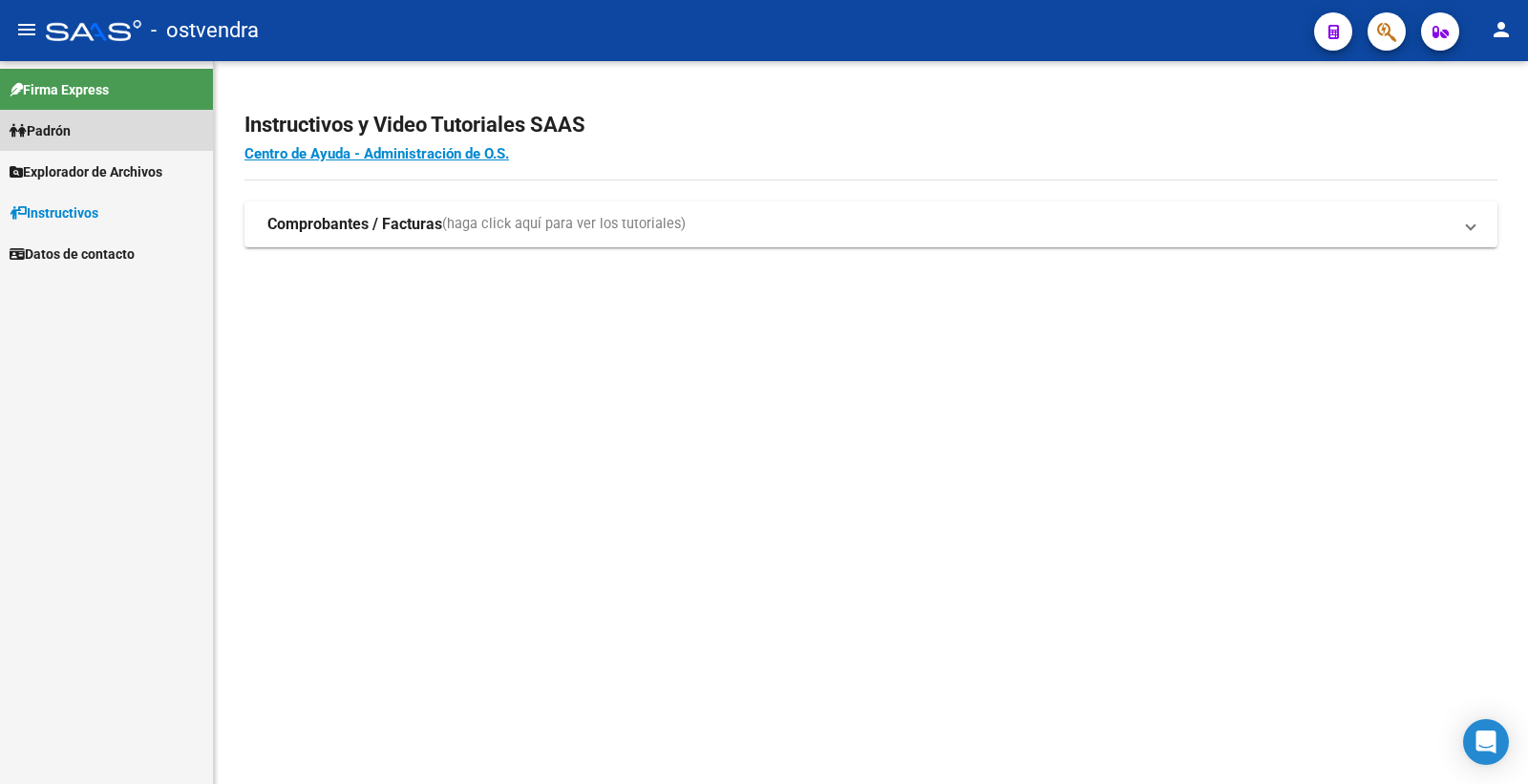 click on "Padrón" at bounding box center (40, 131) 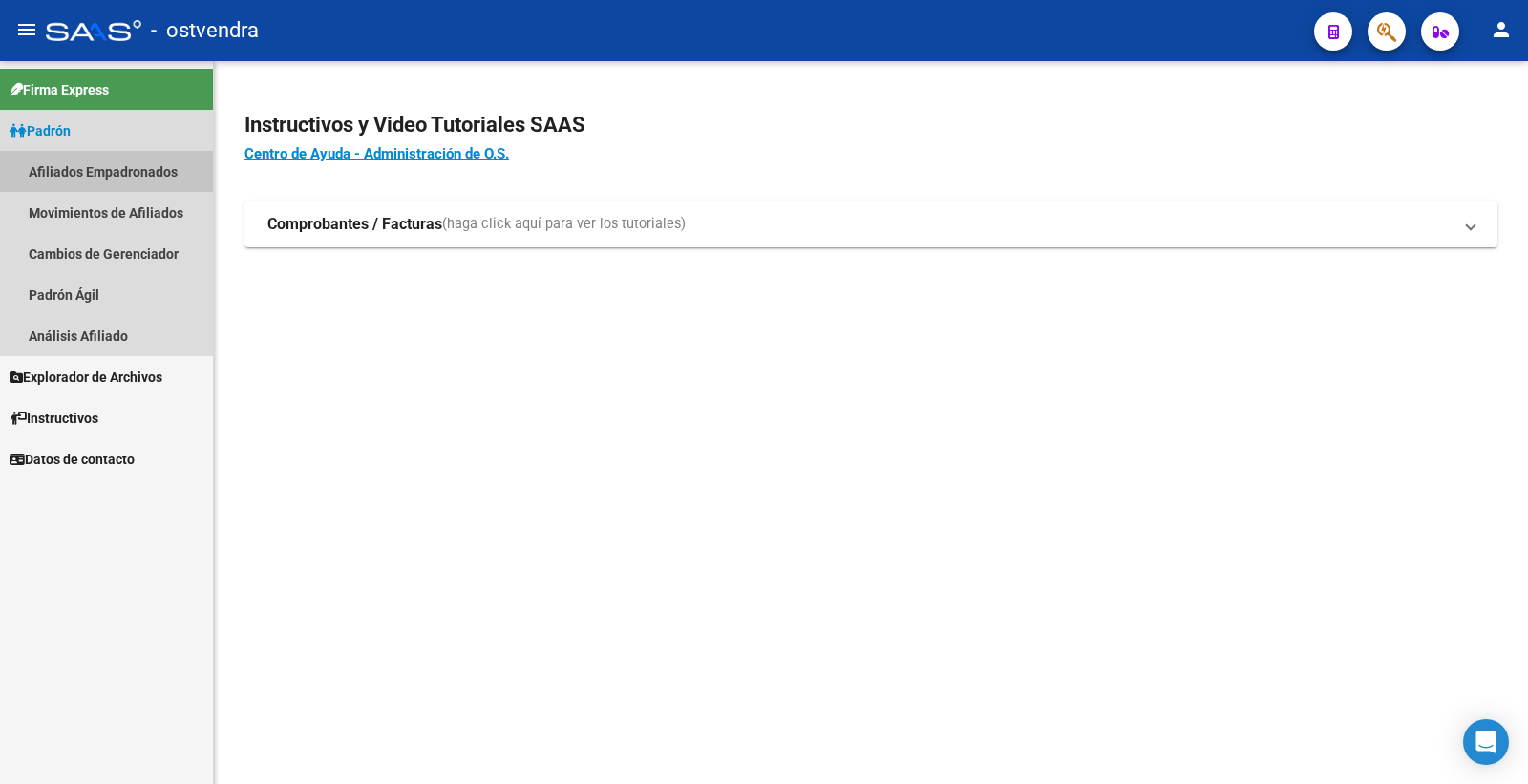click on "Afiliados Empadronados" at bounding box center [106, 171] 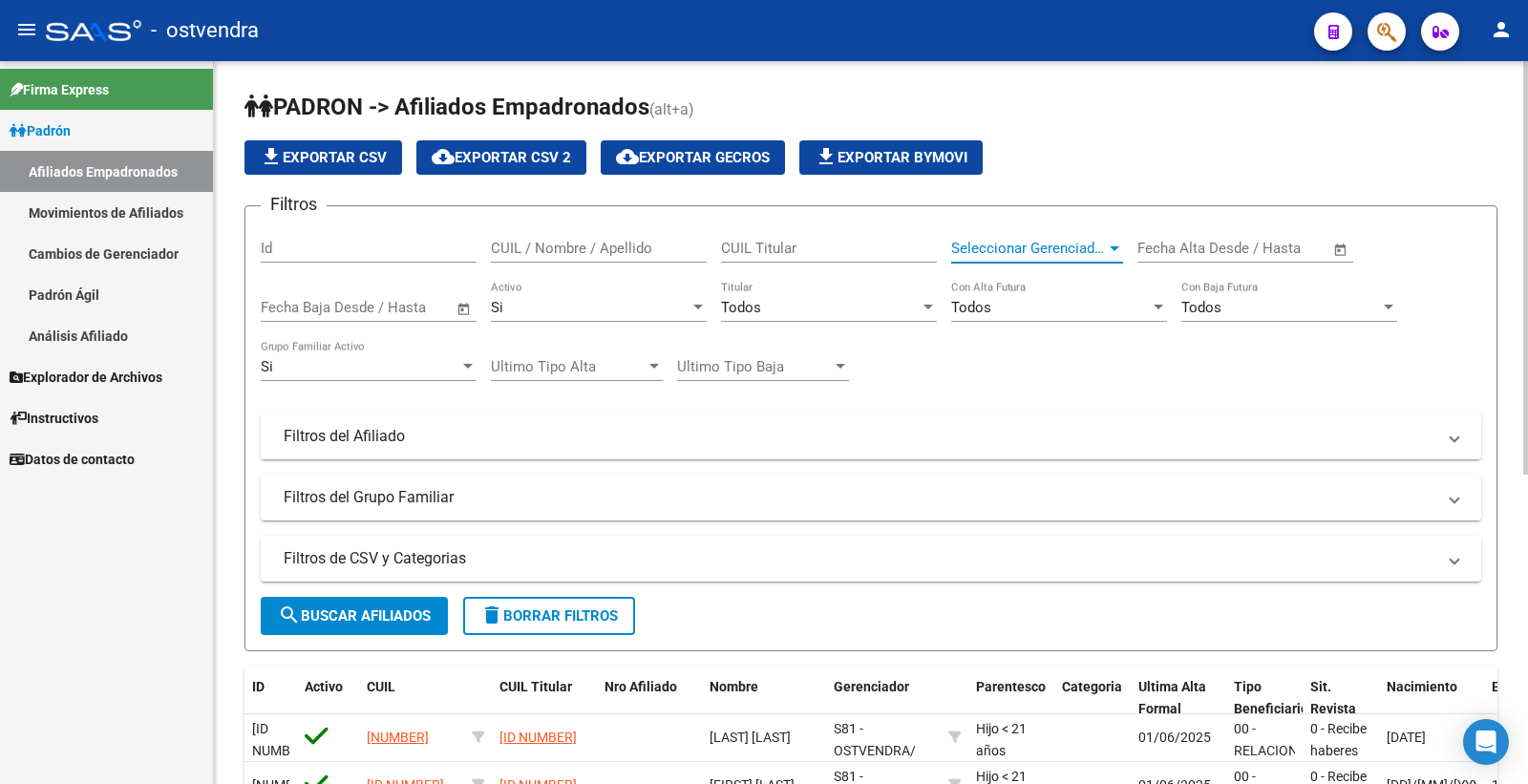 click on "Seleccionar Gerenciador" at bounding box center (1029, 248) 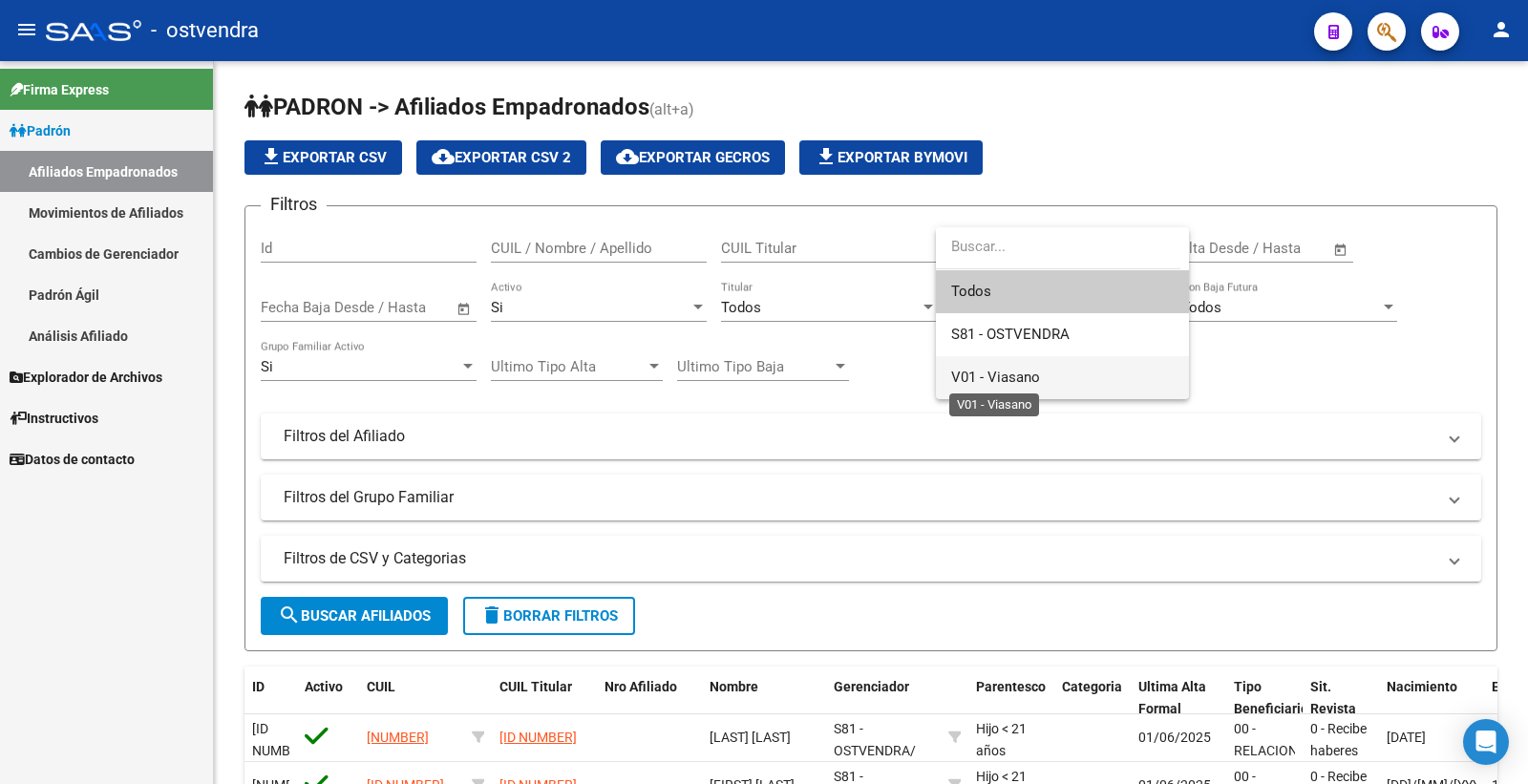 click on "V01 - Viasano" at bounding box center (995, 377) 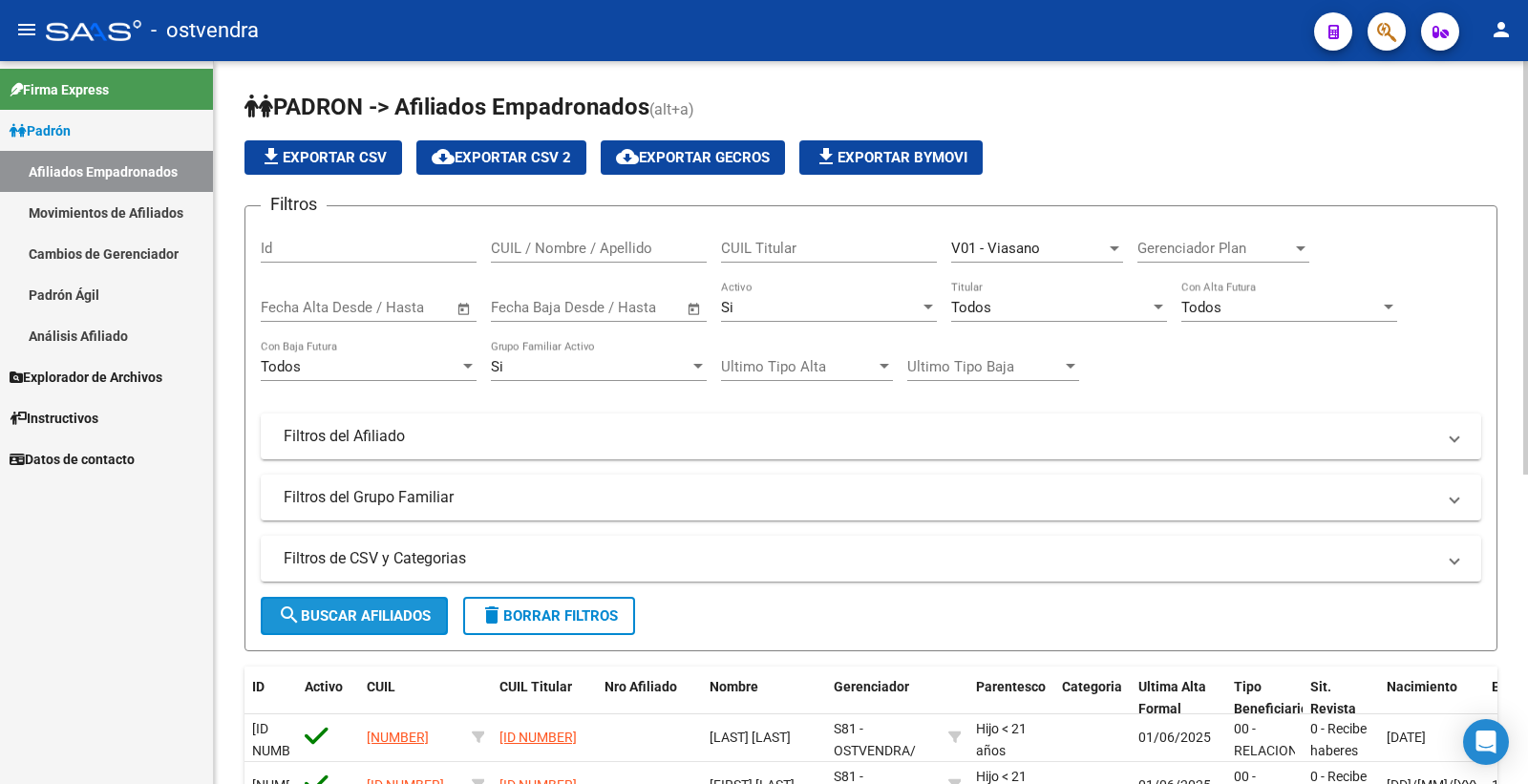 click on "search  Buscar Afiliados" 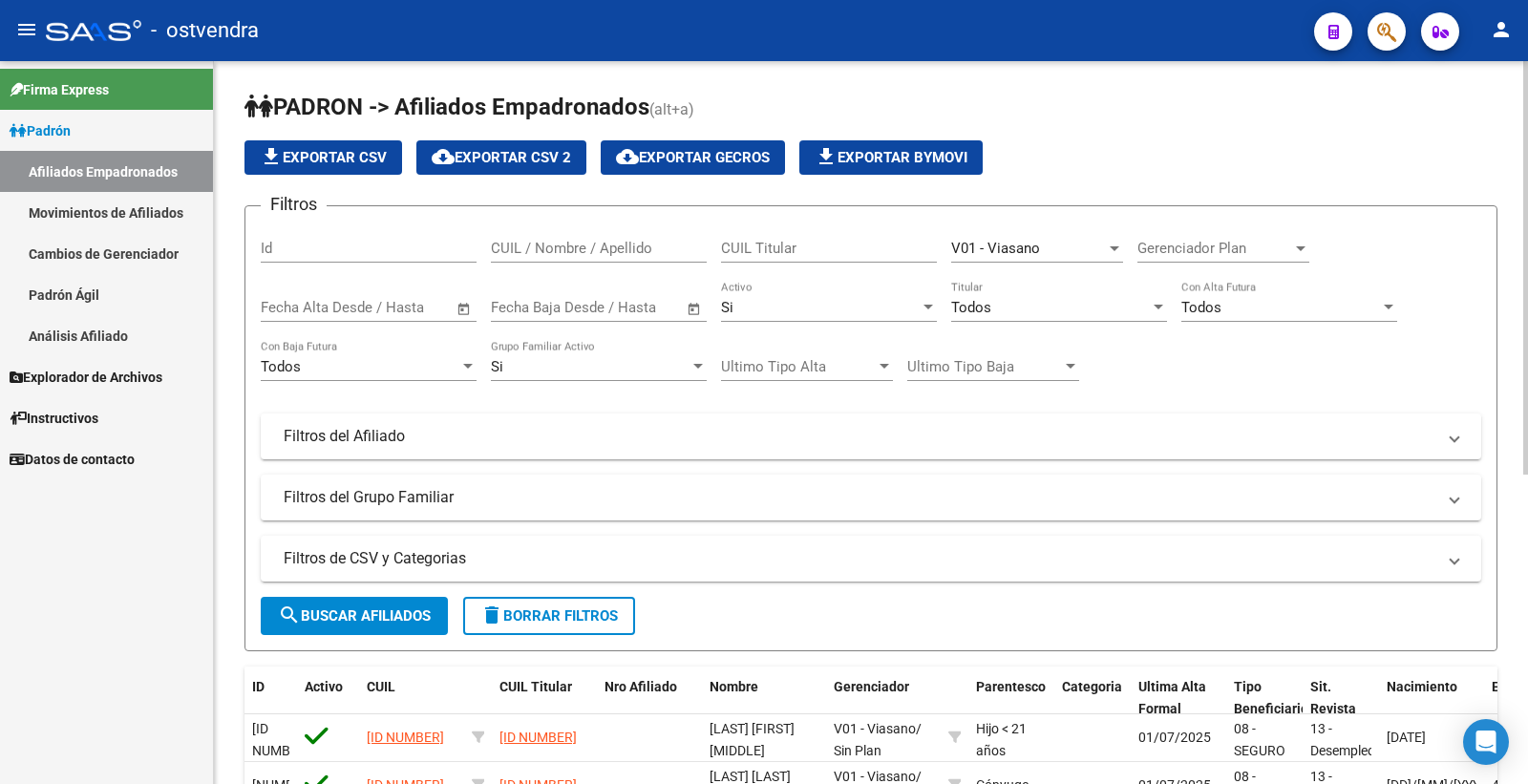 click on "cloud_download  Exportar CSV 2" 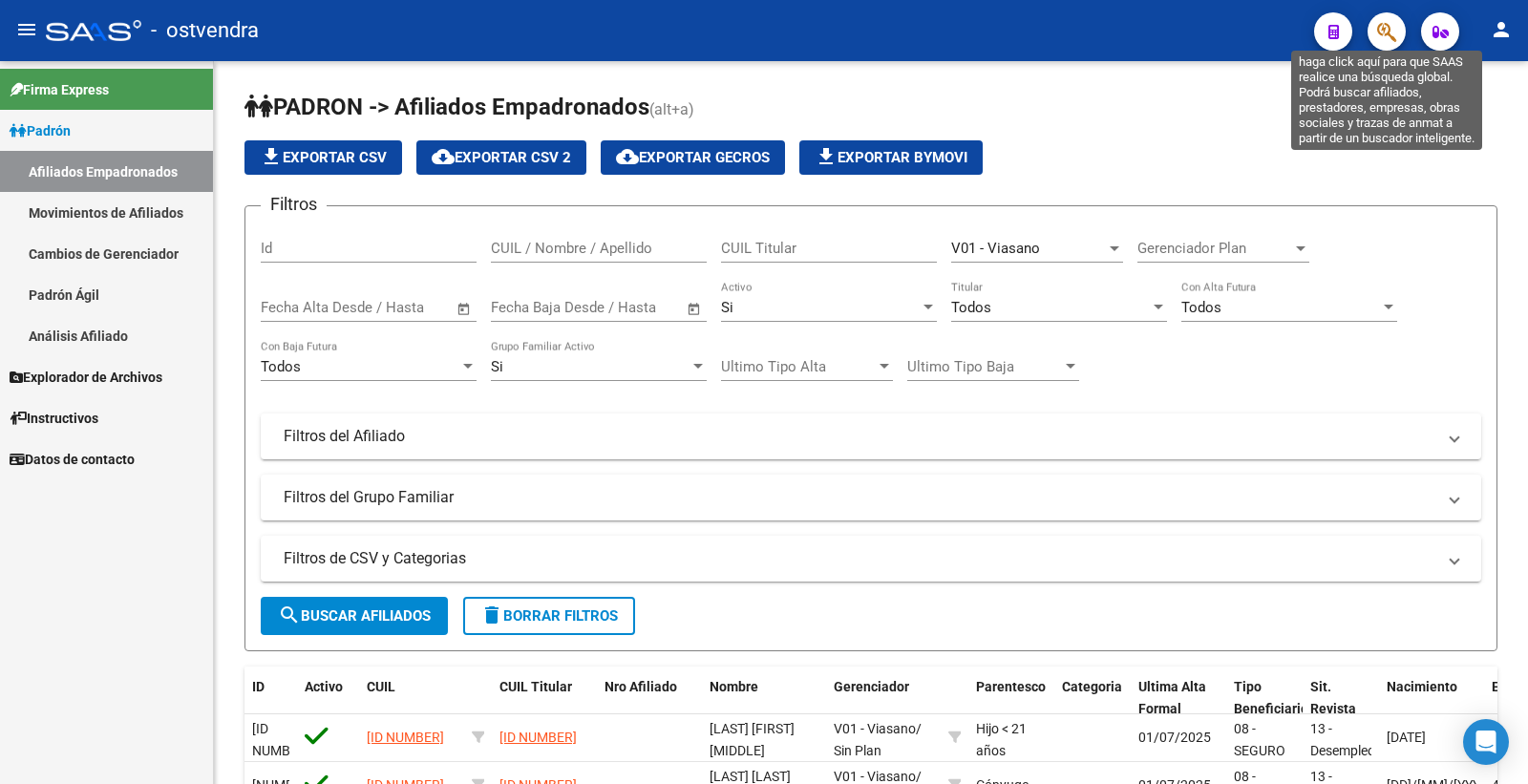 click 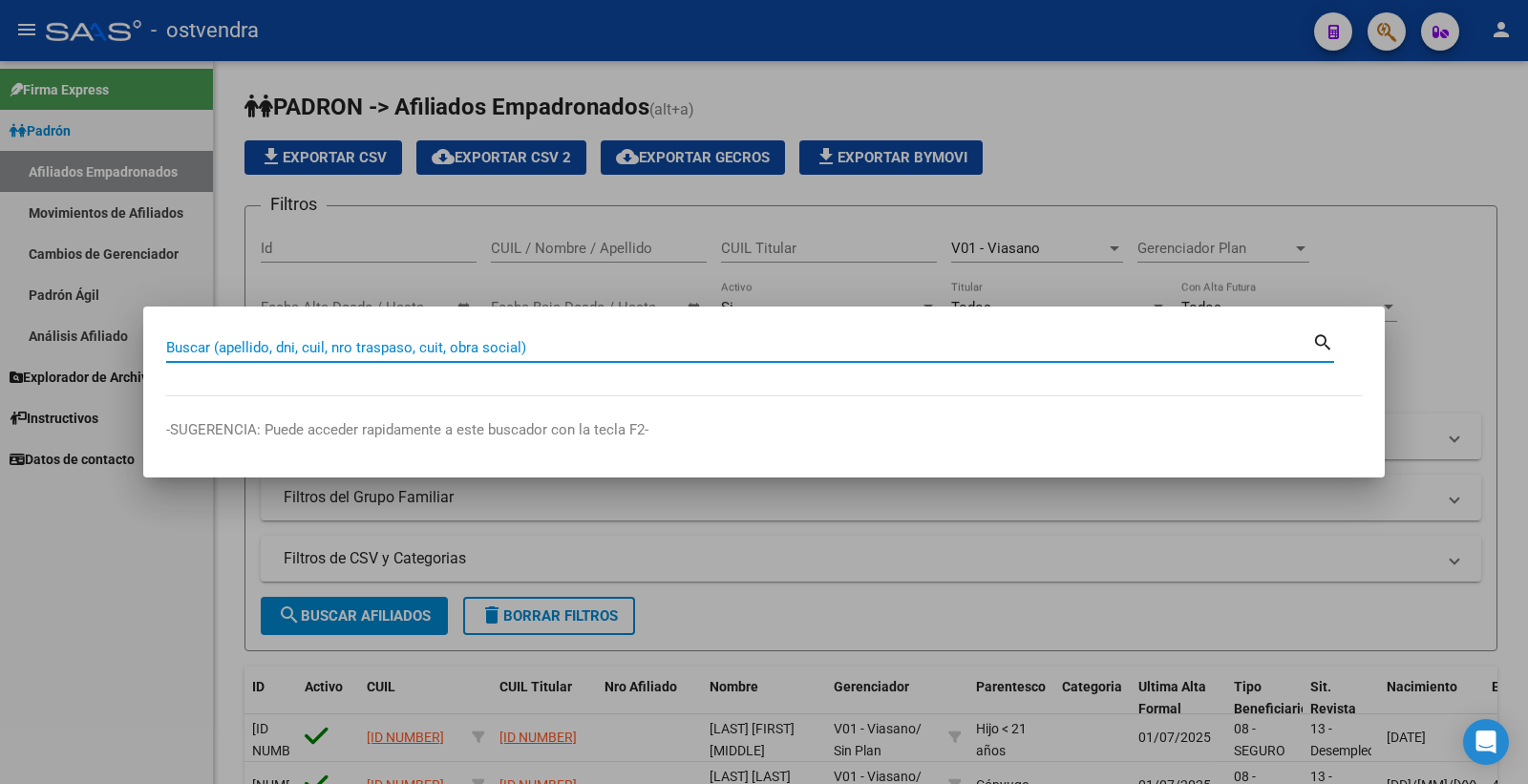 paste on "[NUMBER]" 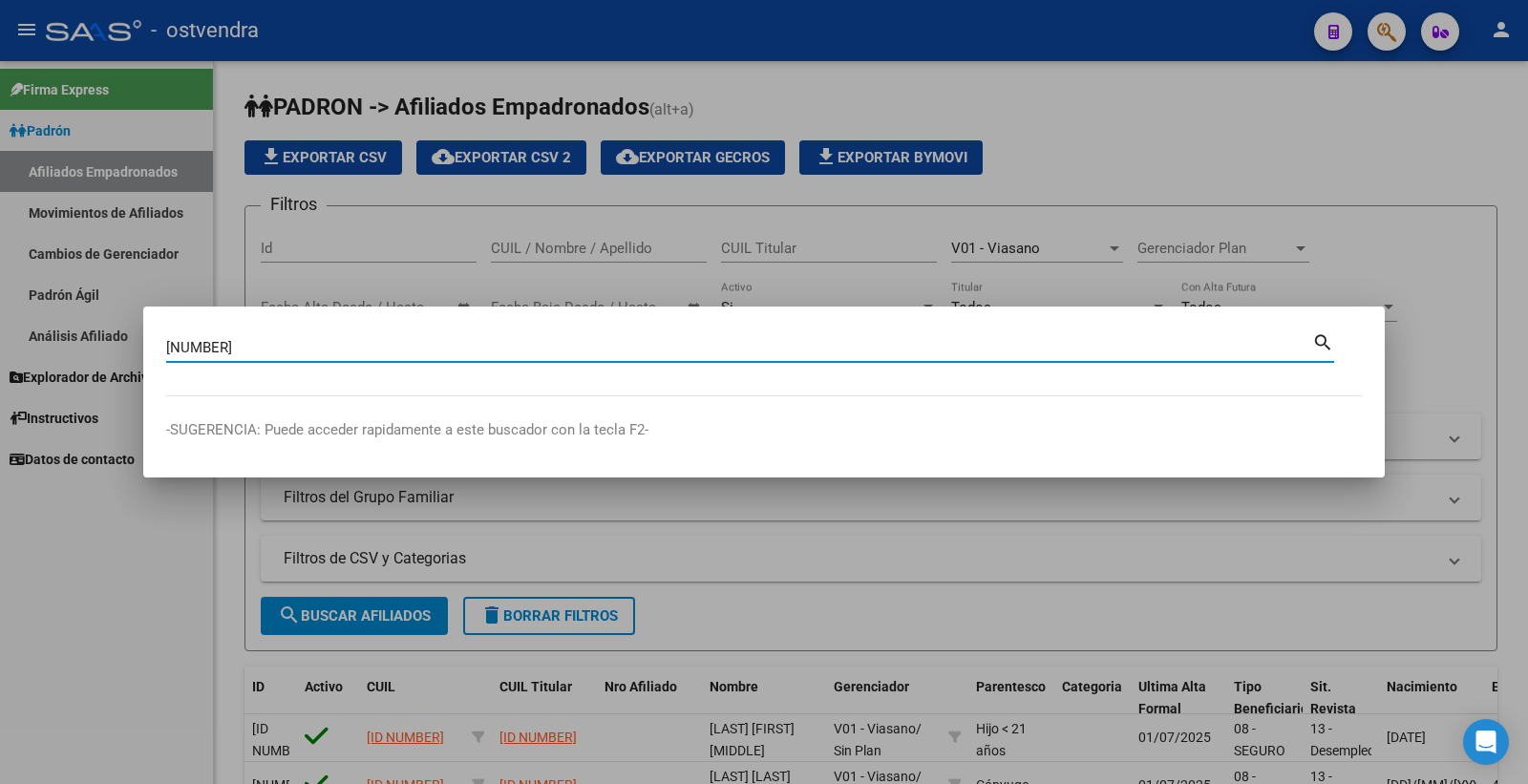 type on "[NUMBER]" 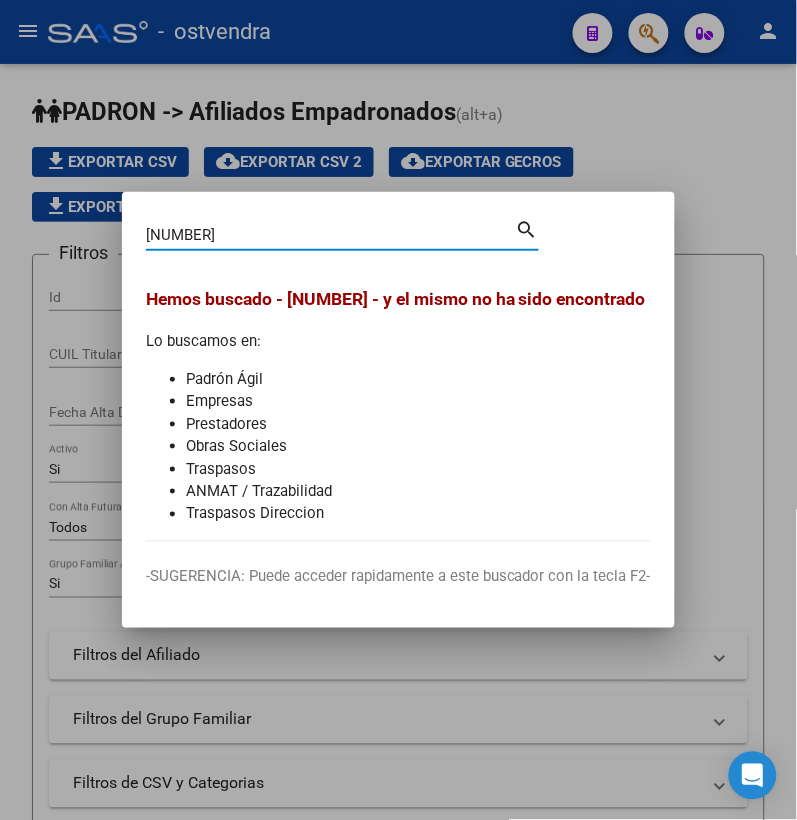 click at bounding box center (398, 410) 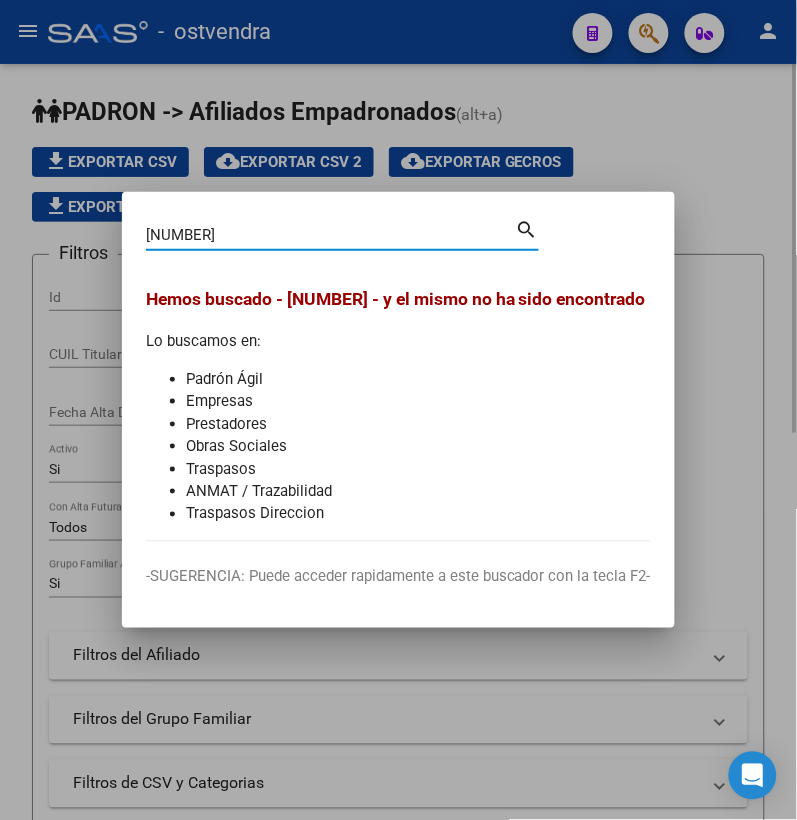 type 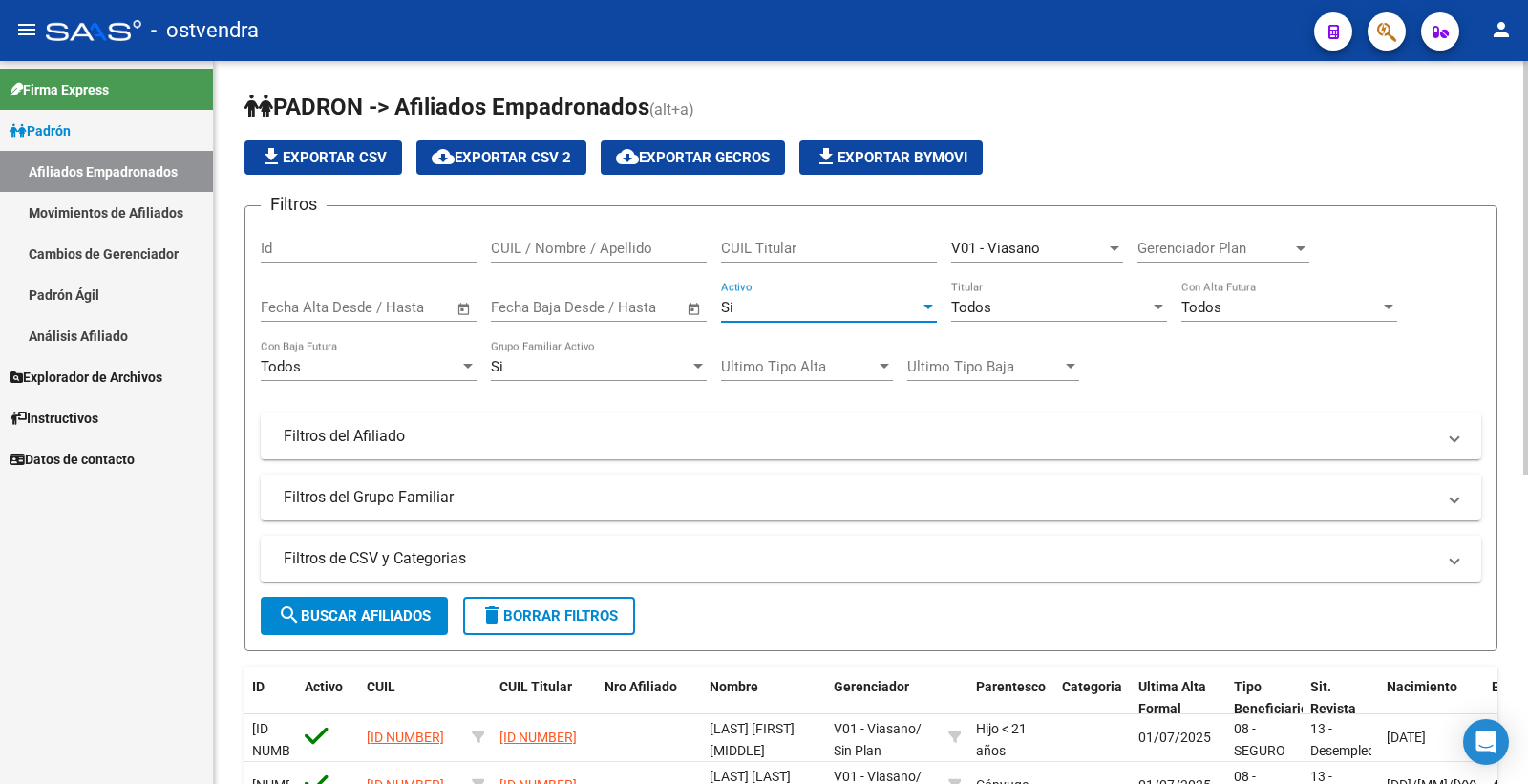 click on "Si" at bounding box center [820, 307] 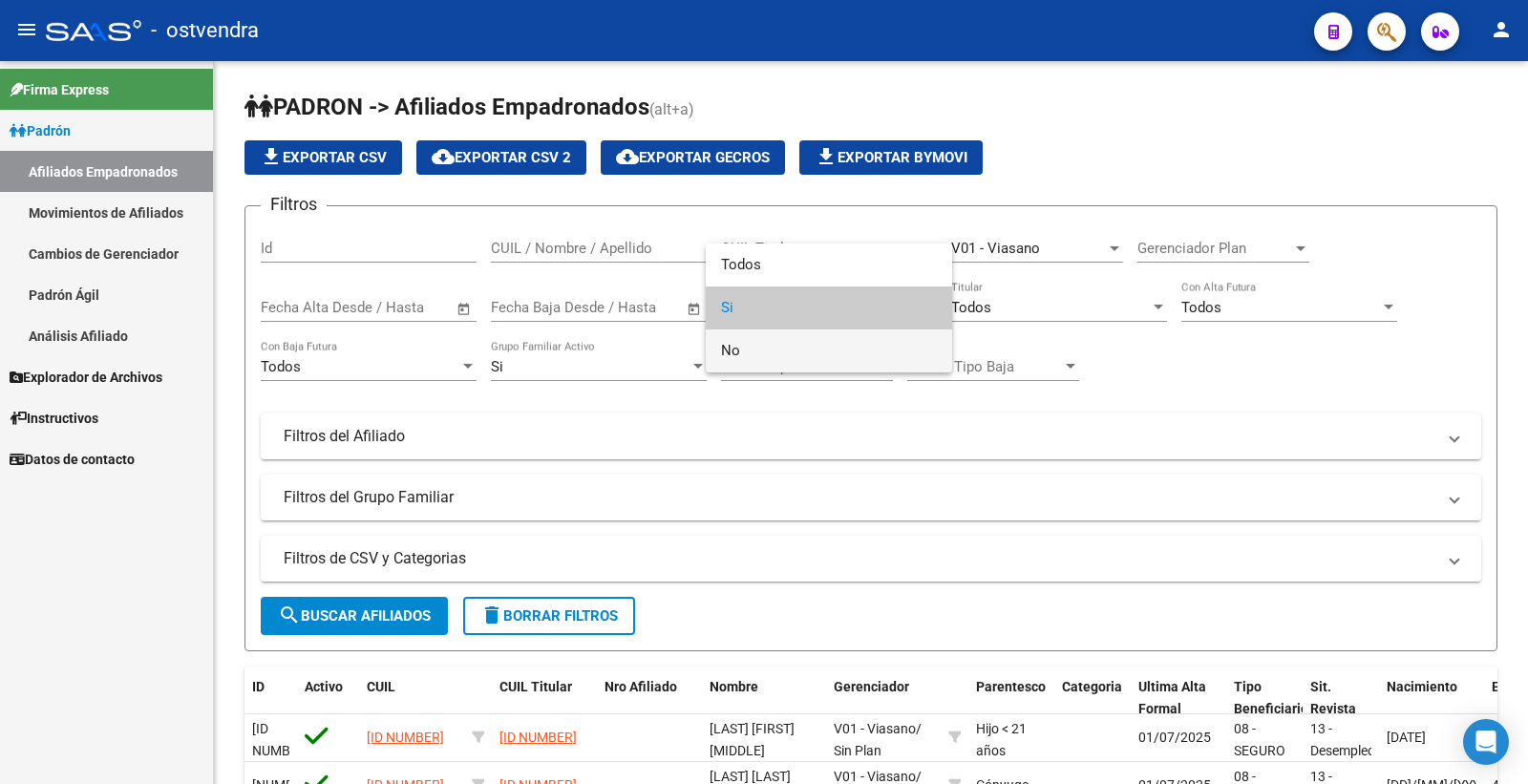 click on "No" at bounding box center (829, 350) 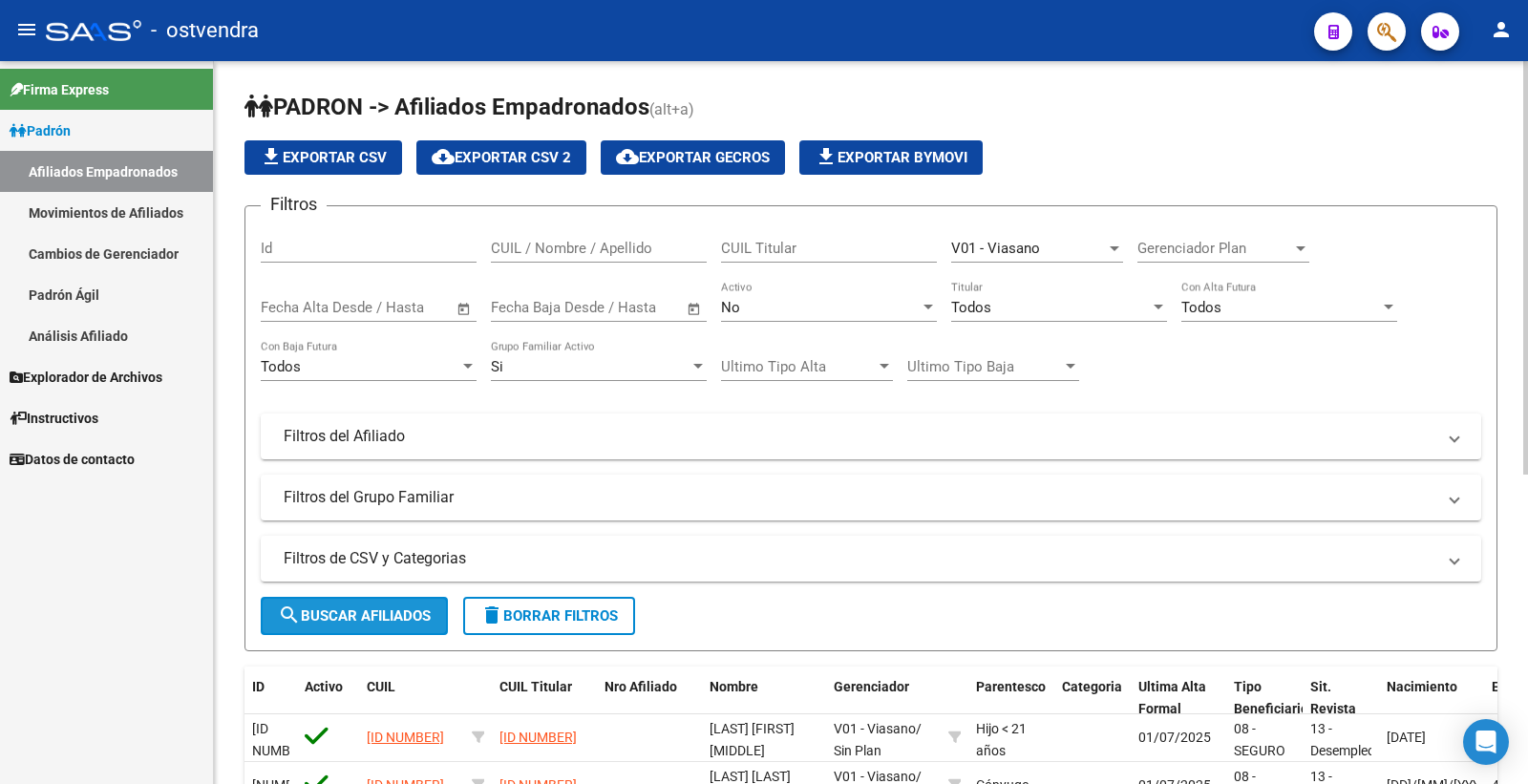 click on "search  Buscar Afiliados" 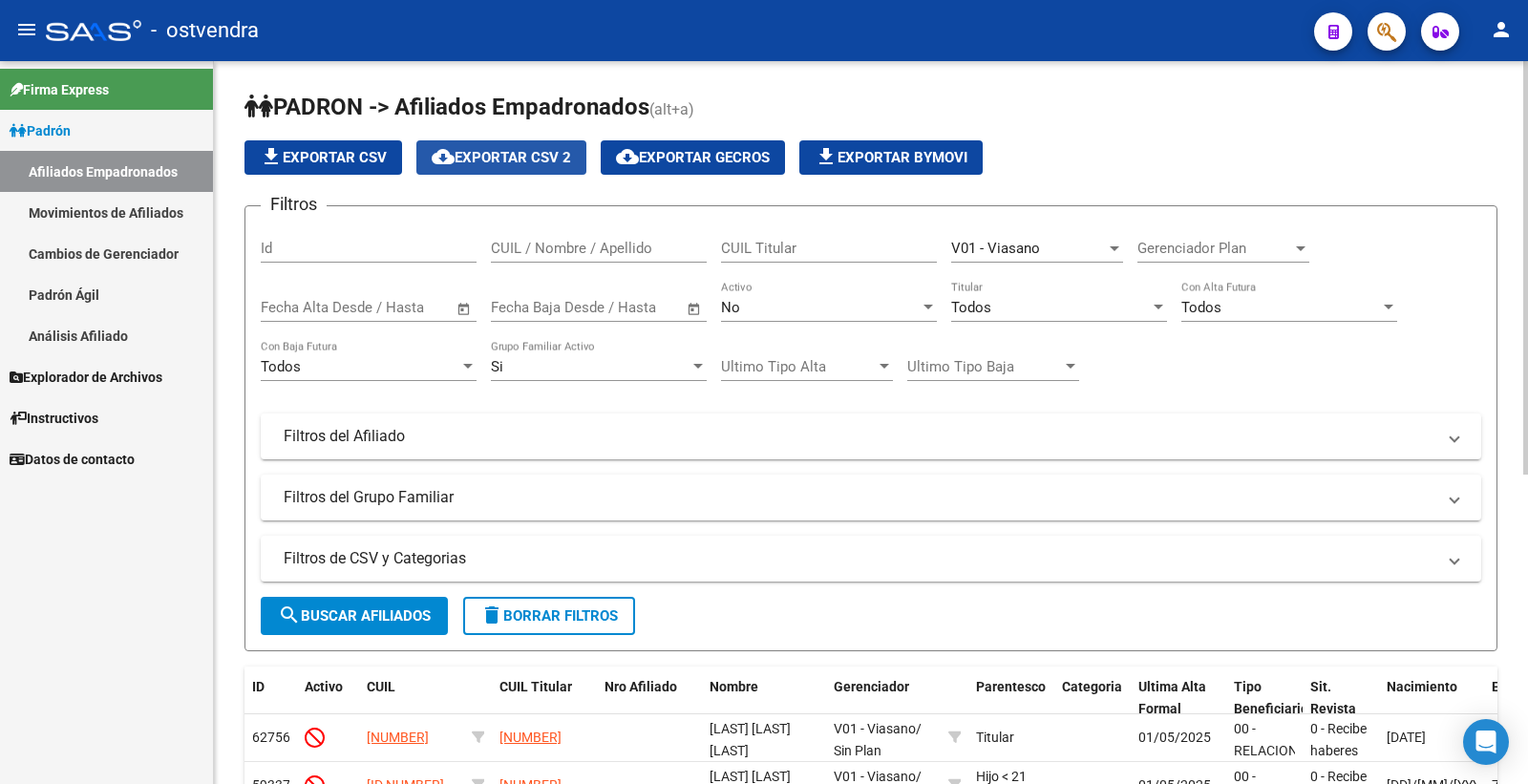 click on "cloud_download  Exportar CSV 2" 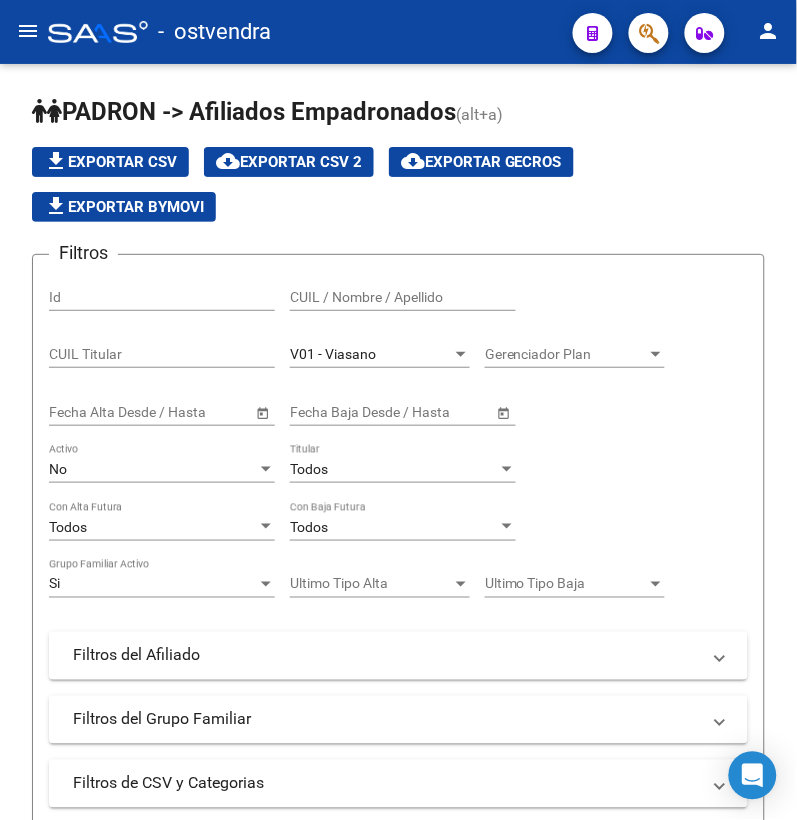 click on "menu" 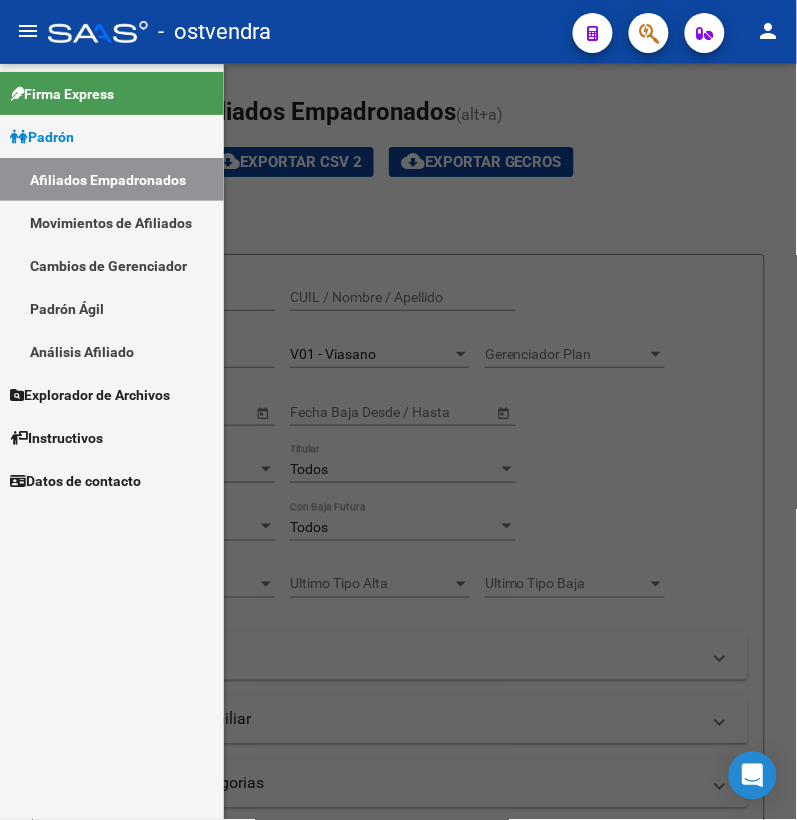 click on "Explorador de Archivos" at bounding box center [90, 395] 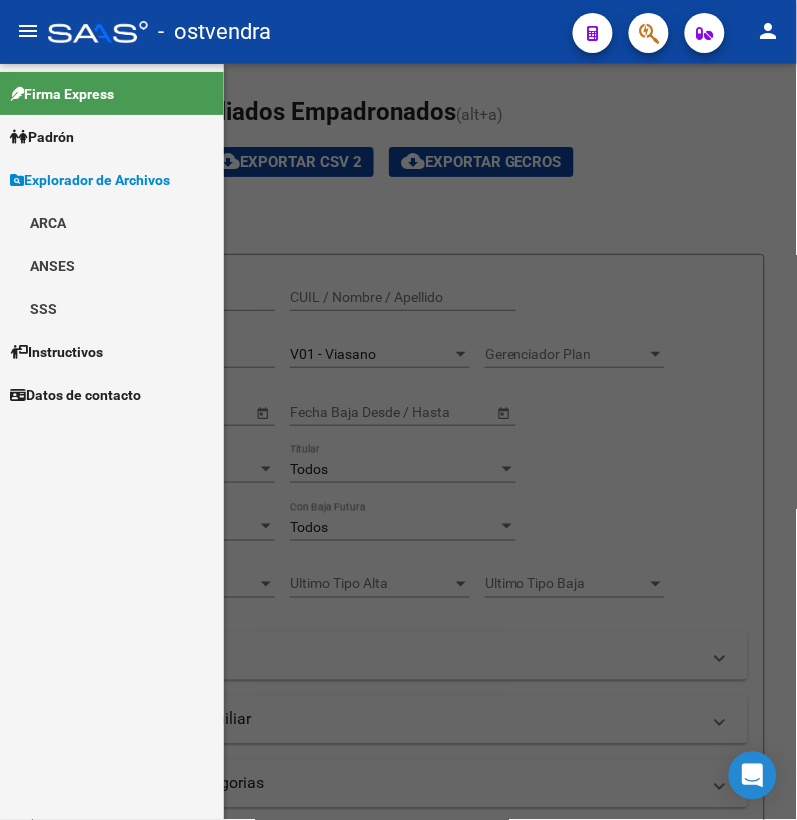 click on "ARCA" at bounding box center (112, 222) 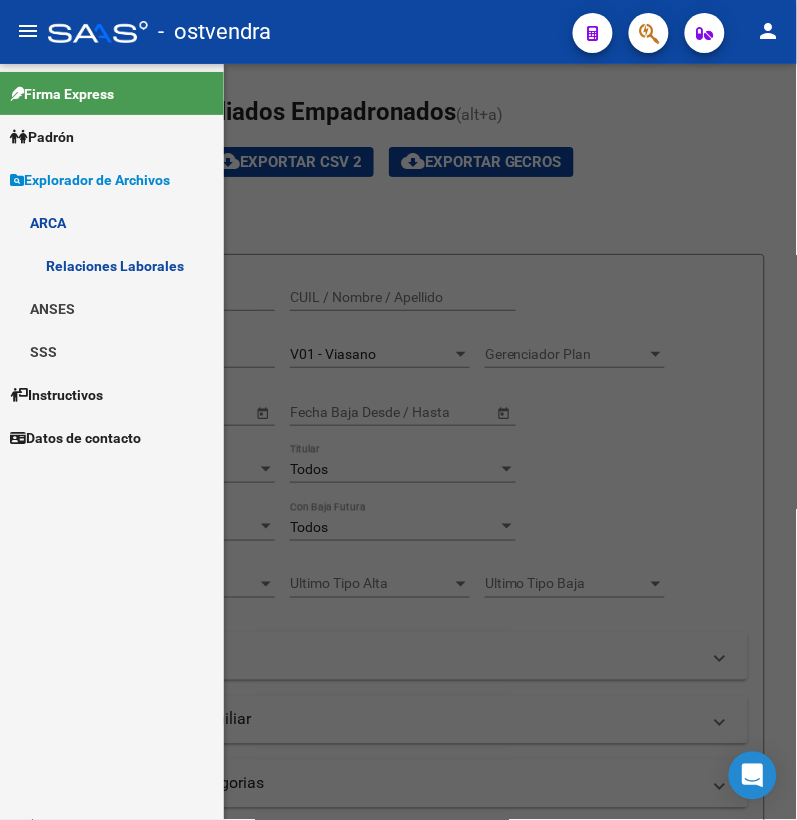 click on "Relaciones Laborales" at bounding box center (112, 265) 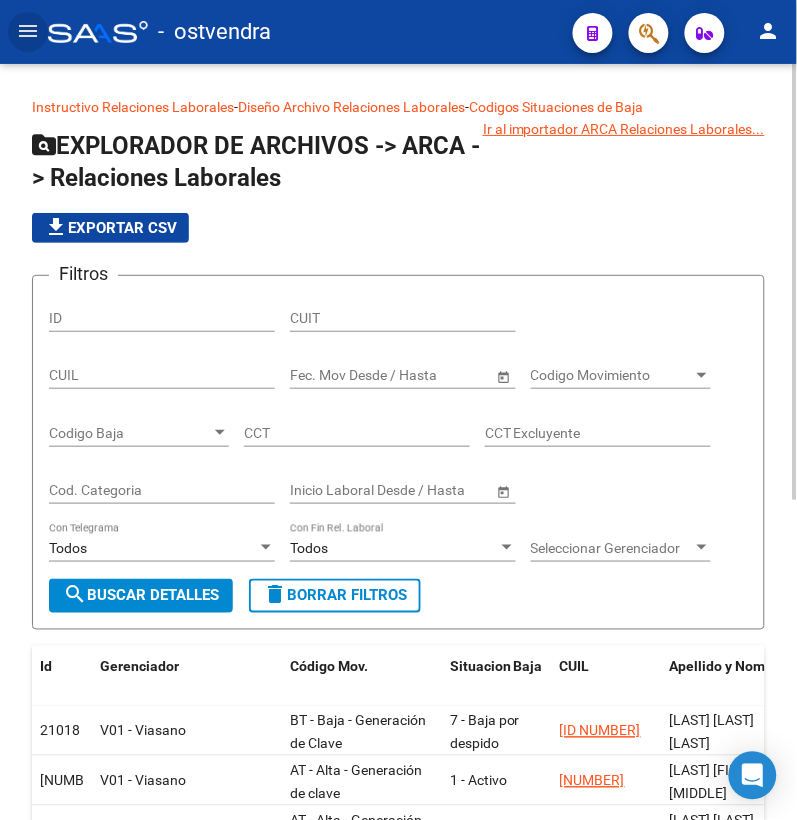 click on "CUIL" at bounding box center (162, 375) 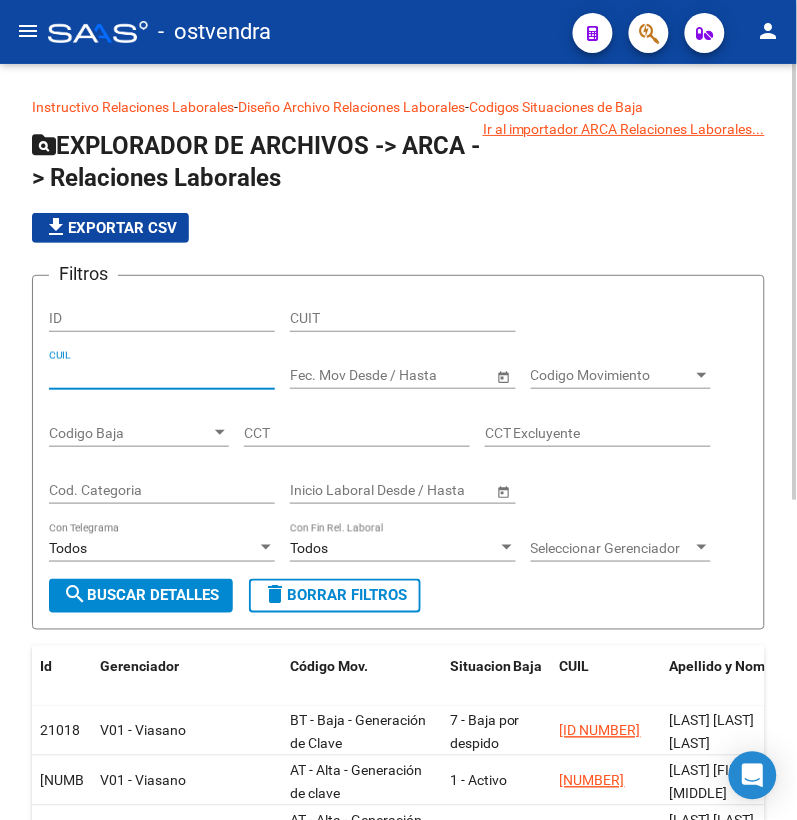 paste on "[ID NUMBER]" 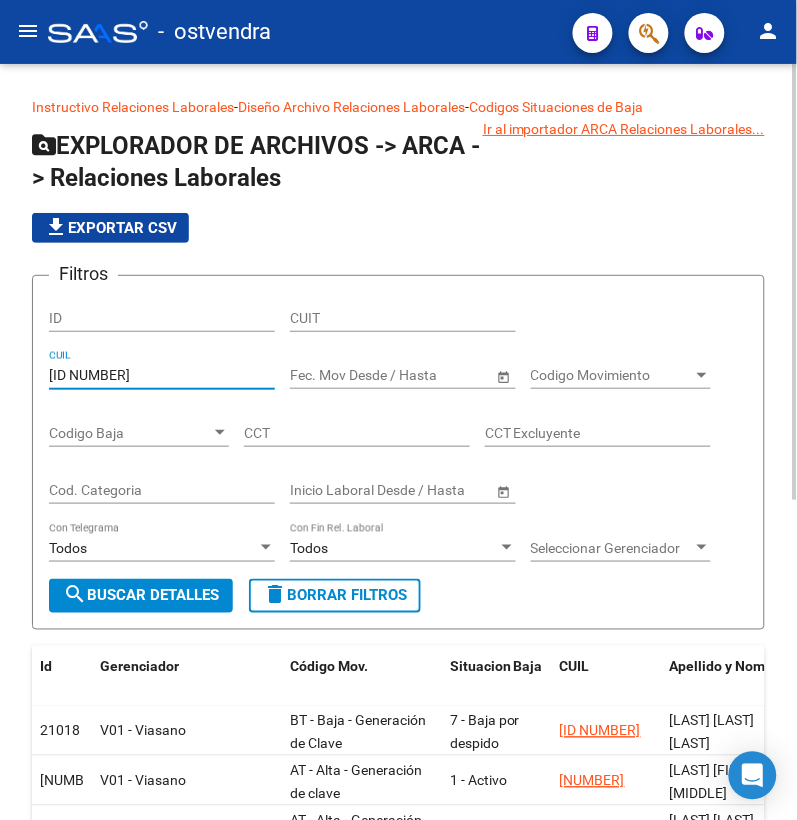 click on "search  Buscar Detalles" 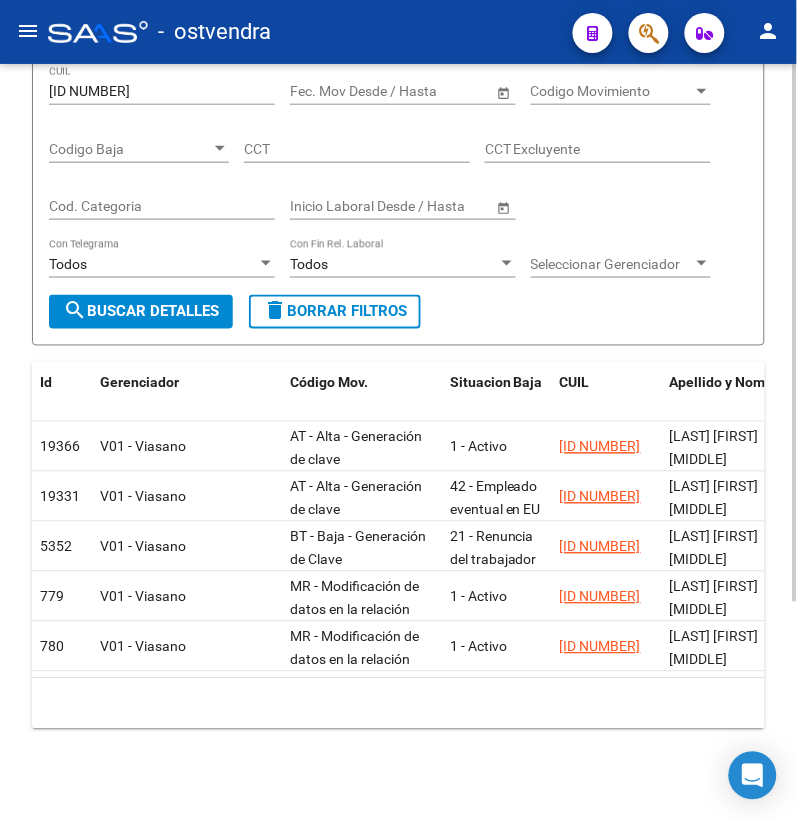 scroll, scrollTop: 306, scrollLeft: 0, axis: vertical 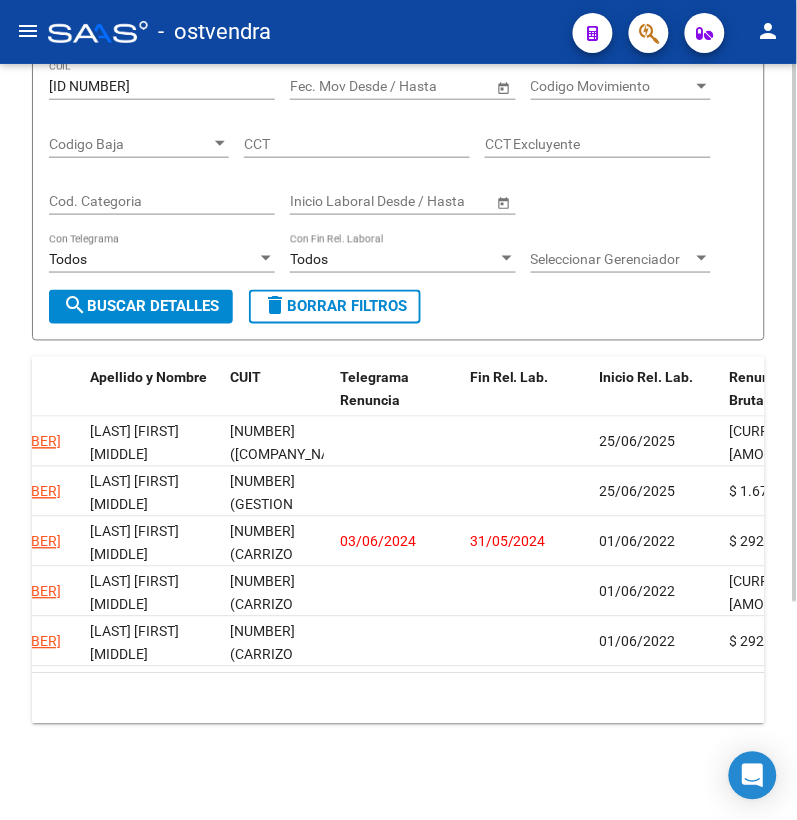 click on "Filtros ID CUIT [NUMBER] CUIL Start date – End date Fec. Mov Desde / Hasta Codigo Movimiento Codigo Movimiento Codigo Baja Codigo Baja CCT CCT Excluyente Cod. Categoria Start date – End date Inicio Laboral Desde / Hasta Todos Con Telegrama Todos Con Fin Rel. Laboral Seleccionar Gerenciador Seleccionar Gerenciador" 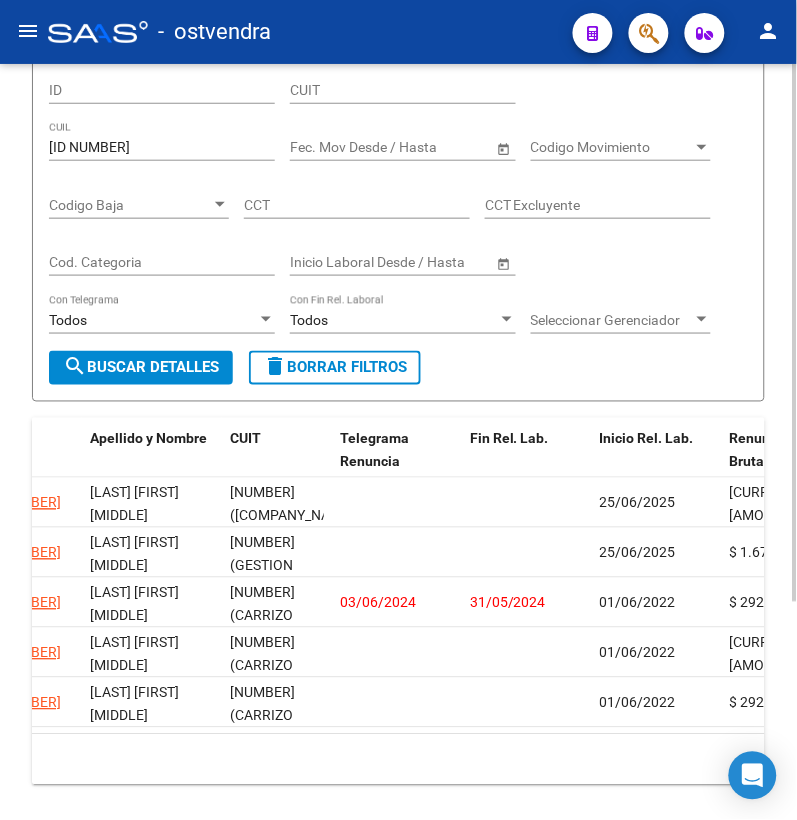 scroll, scrollTop: 195, scrollLeft: 0, axis: vertical 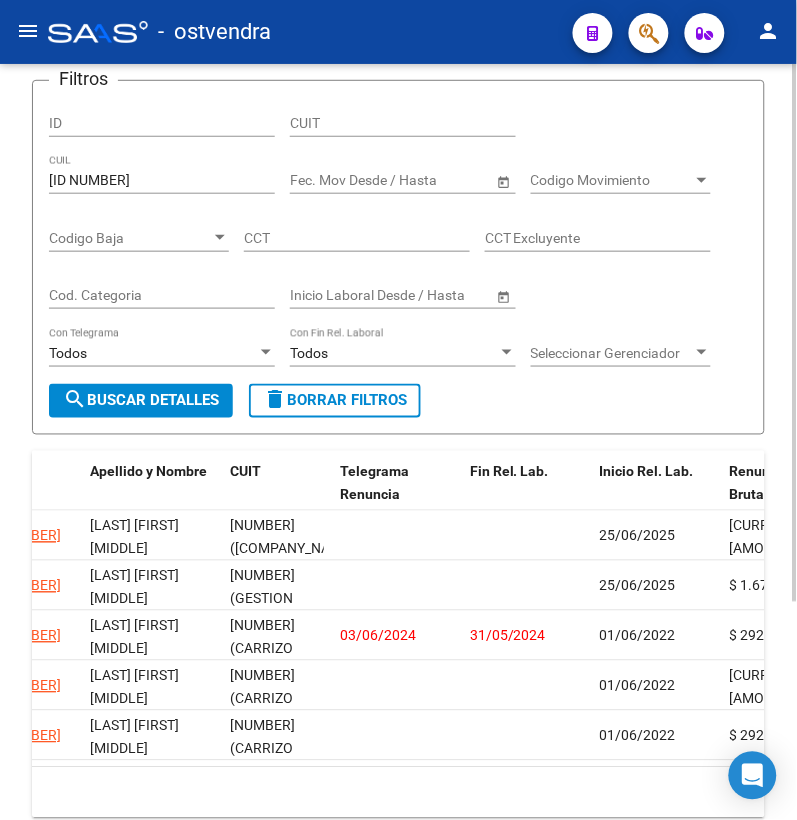 click on "[ID NUMBER]" at bounding box center [162, 180] 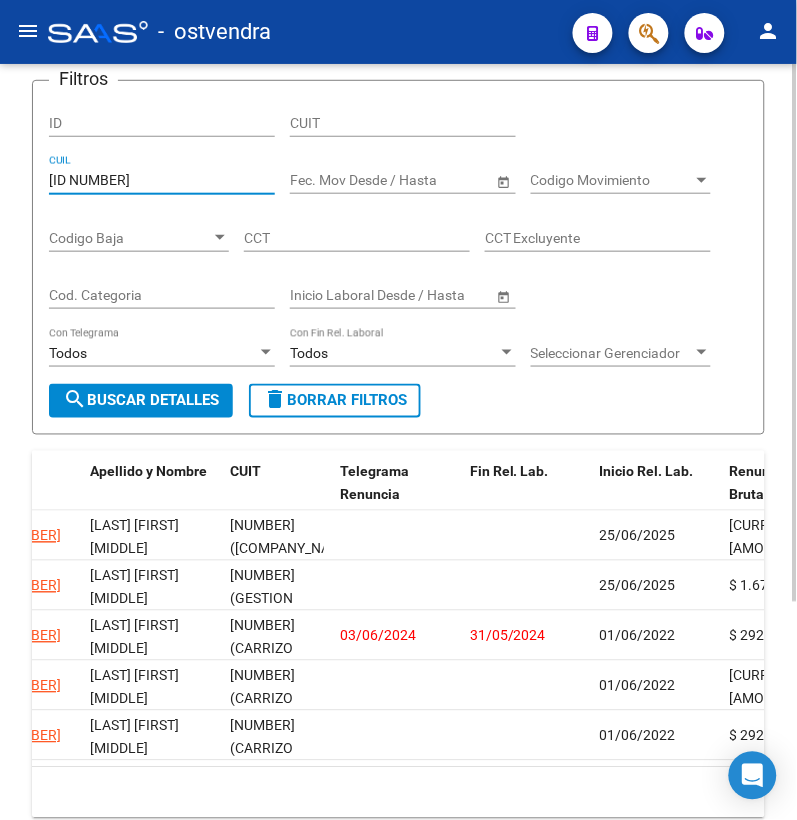 click on "[ID NUMBER]" at bounding box center [162, 180] 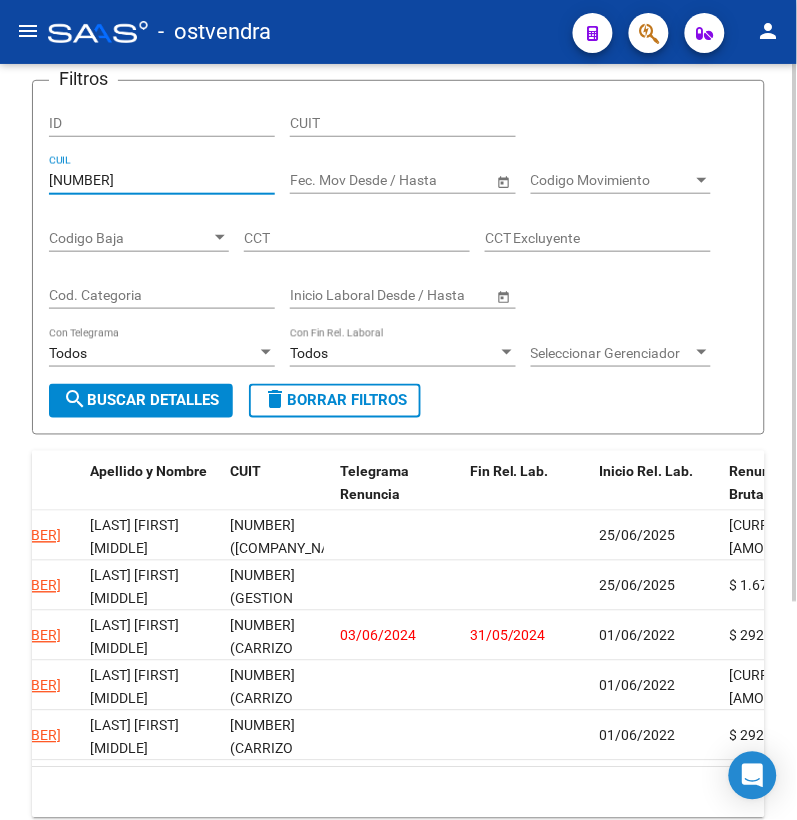click on "[NUMBER]" at bounding box center (162, 180) 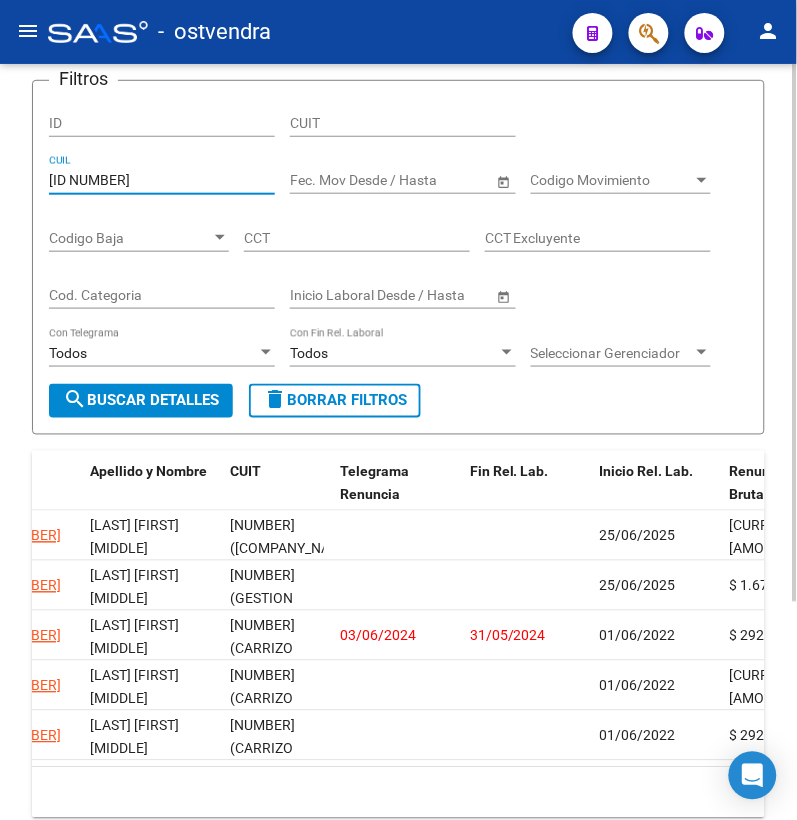 click on "search  Buscar Detalles" 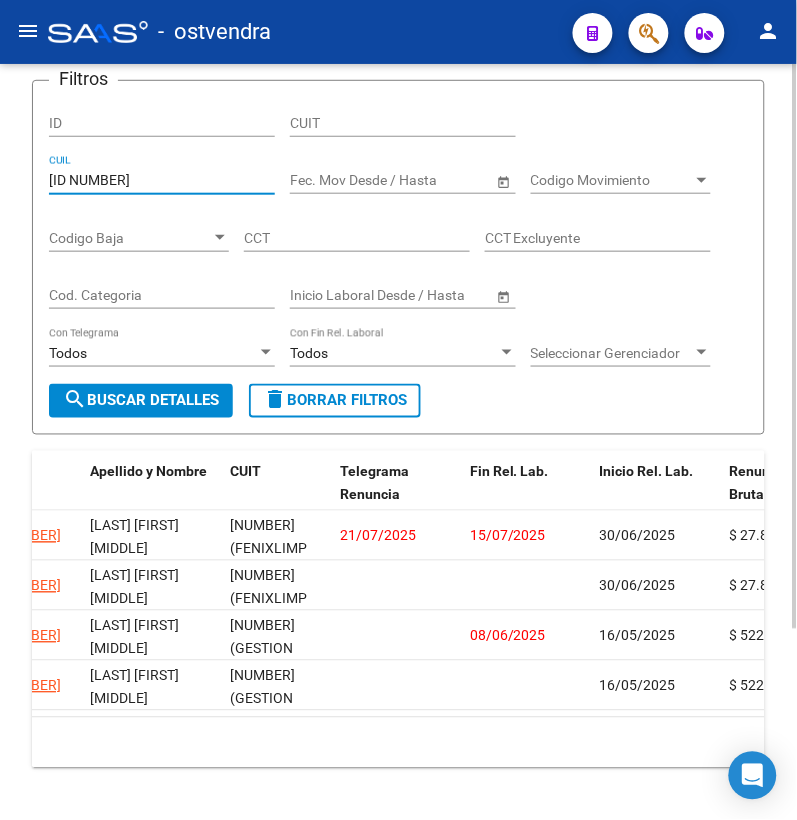 click on "[ID NUMBER]" at bounding box center [162, 180] 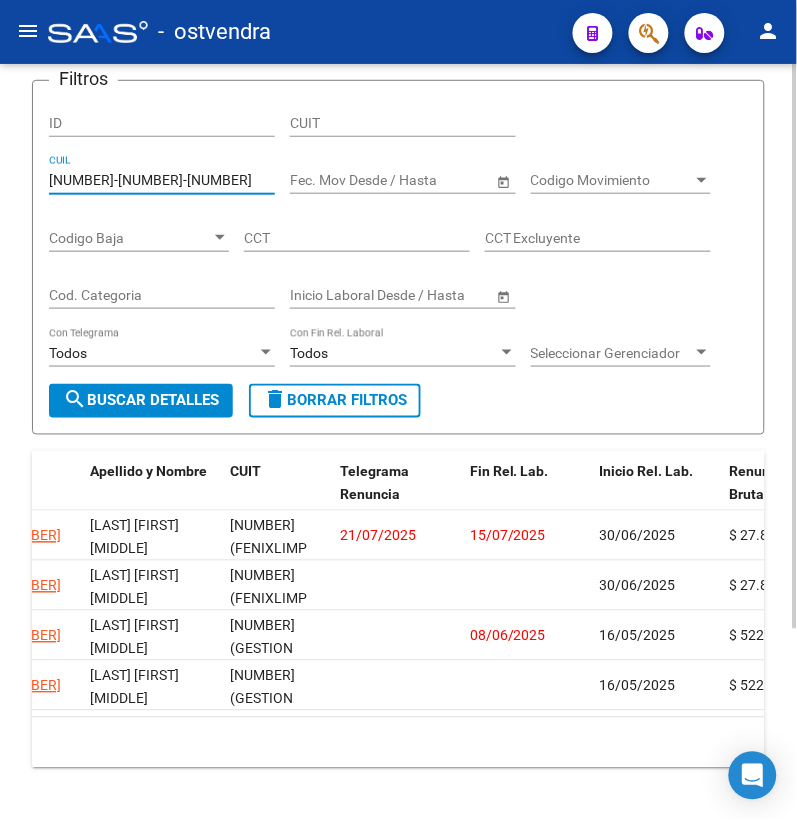 click on "[NUMBER]-[NUMBER]-[NUMBER]" at bounding box center (162, 180) 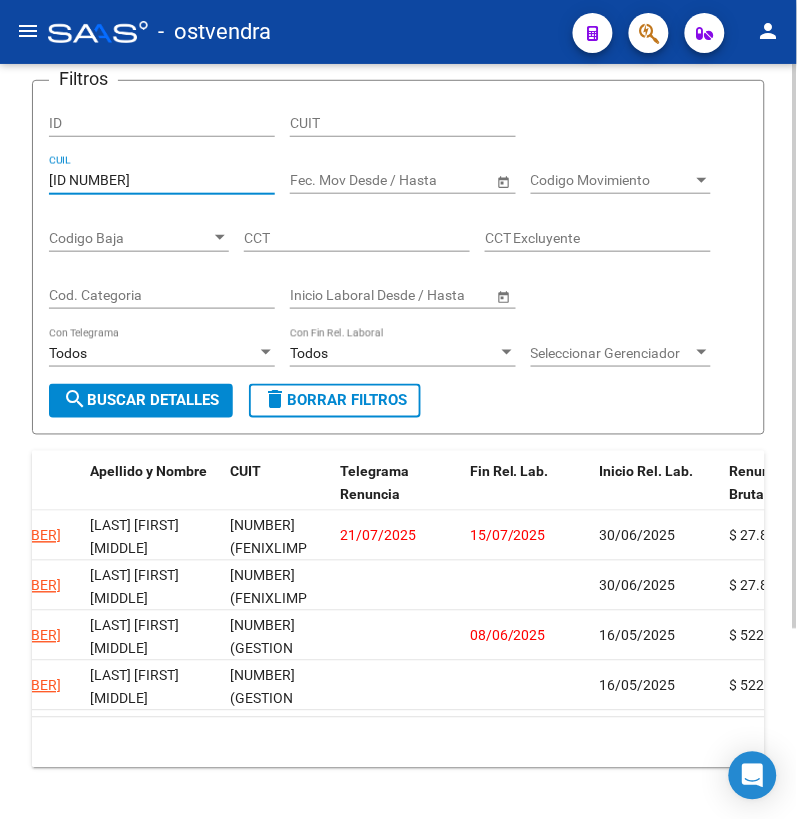 click on "[ID NUMBER]" at bounding box center (162, 180) 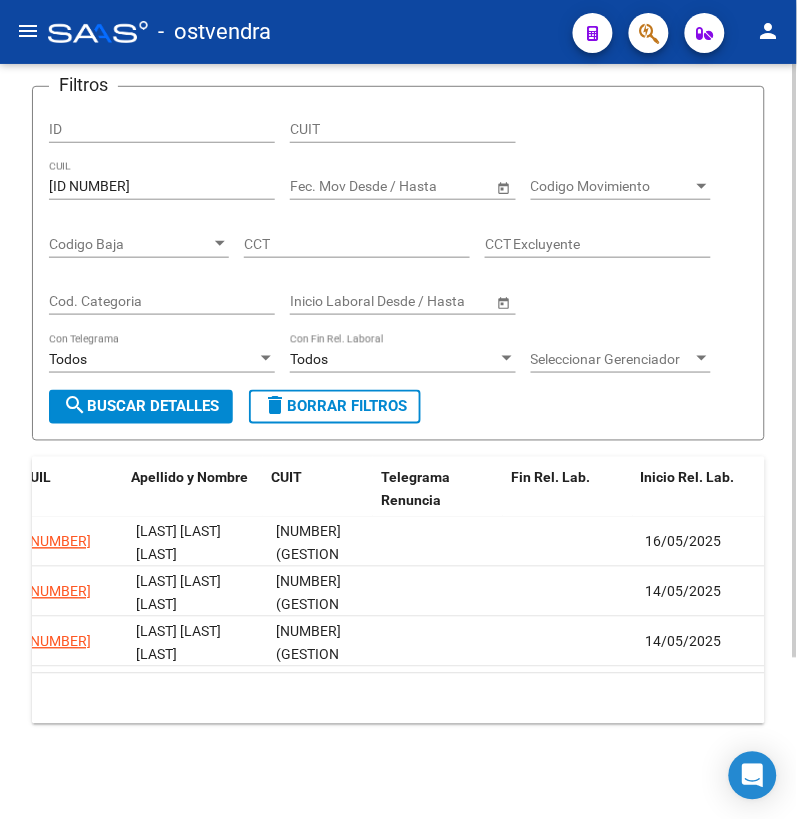 scroll, scrollTop: 0, scrollLeft: 637, axis: horizontal 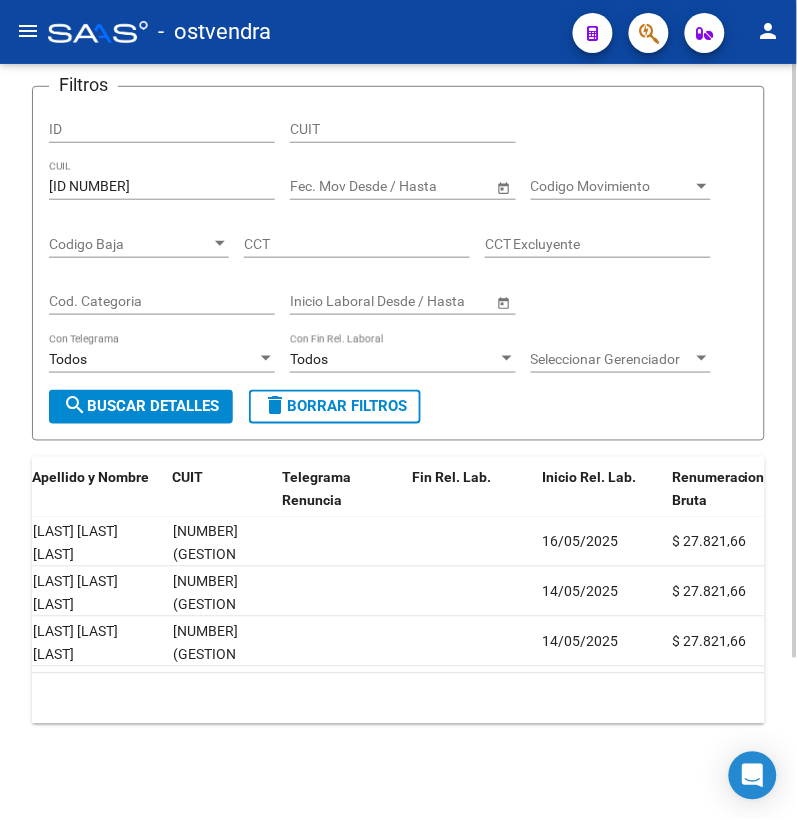 click on "[ID NUMBER]" at bounding box center [162, 186] 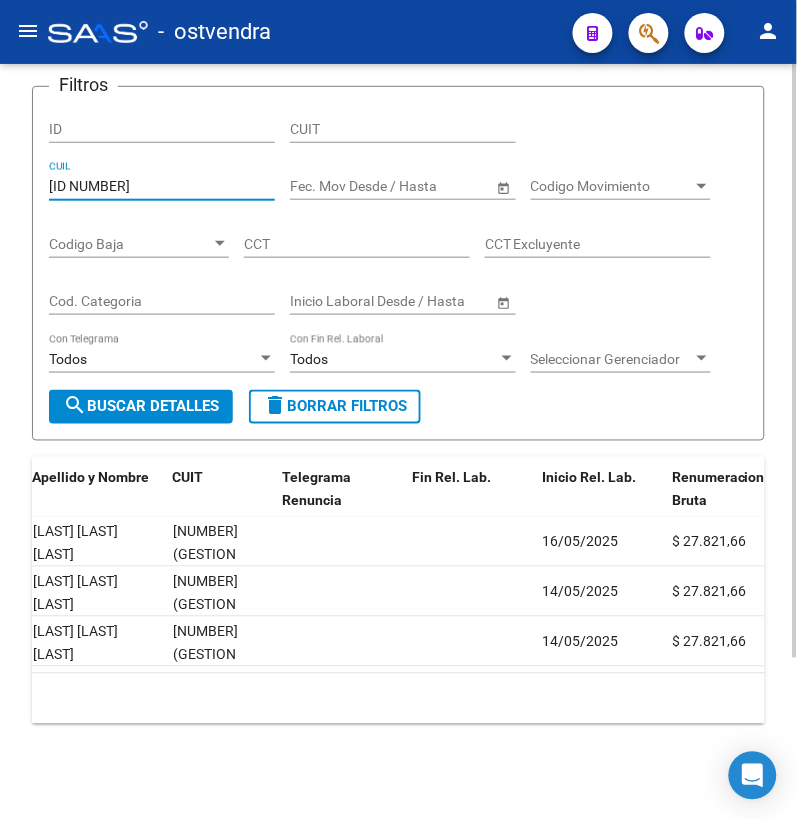 click on "[ID NUMBER]" at bounding box center (162, 186) 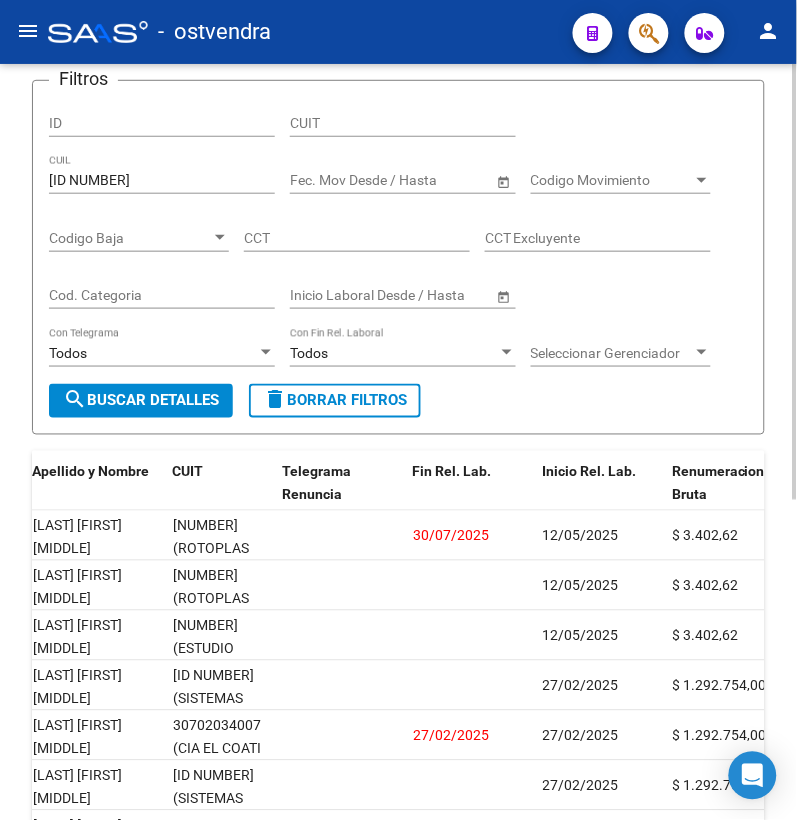 click on "[ID NUMBER]" at bounding box center (162, 180) 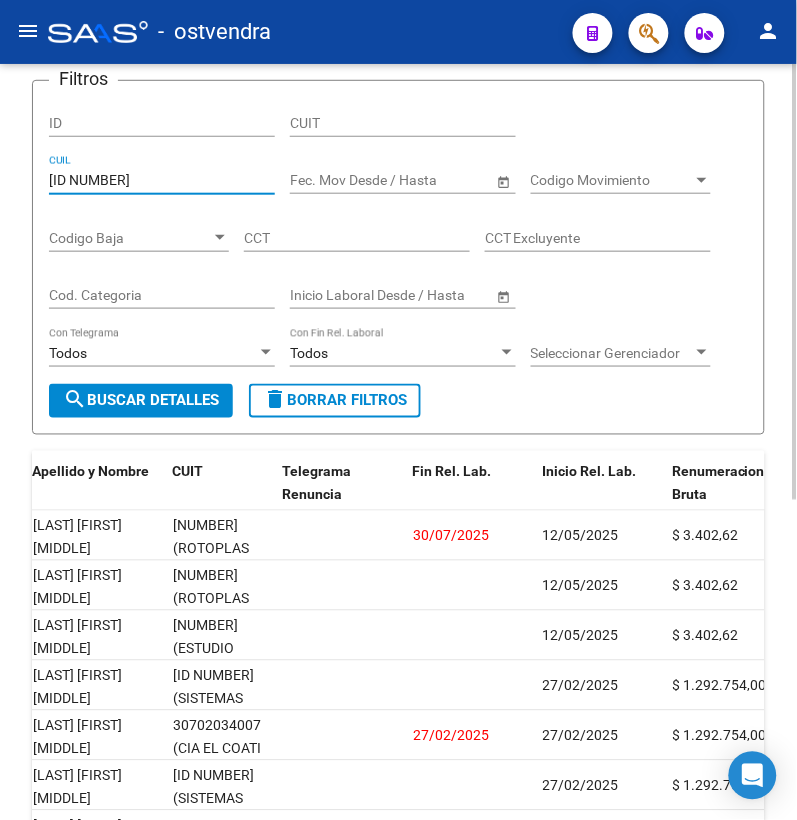 click on "[ID NUMBER]" at bounding box center [162, 180] 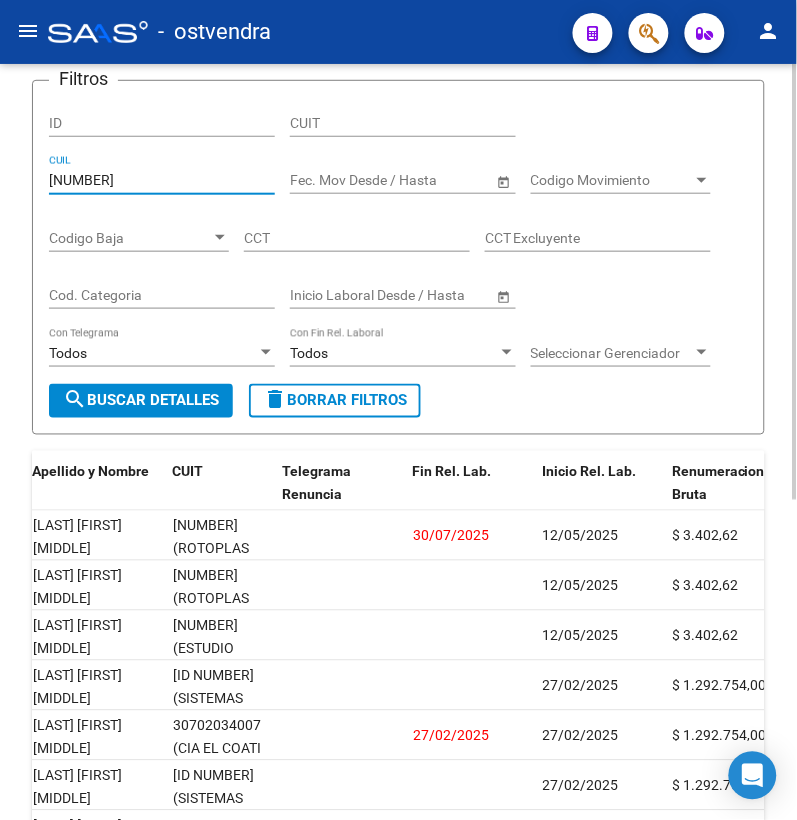 click on "search  Buscar Detalles" 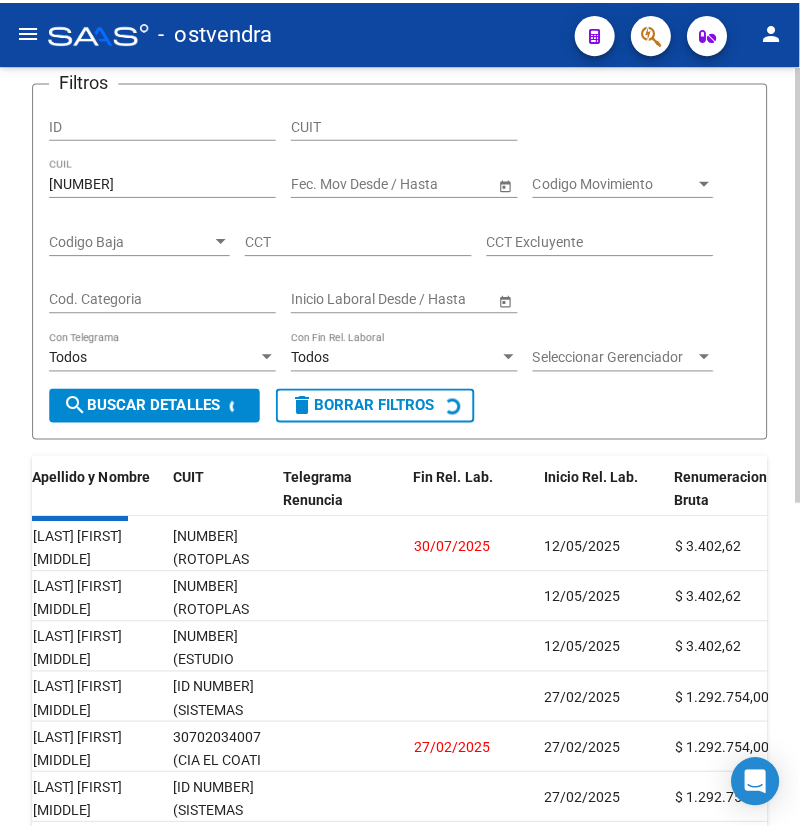 scroll, scrollTop: 106, scrollLeft: 0, axis: vertical 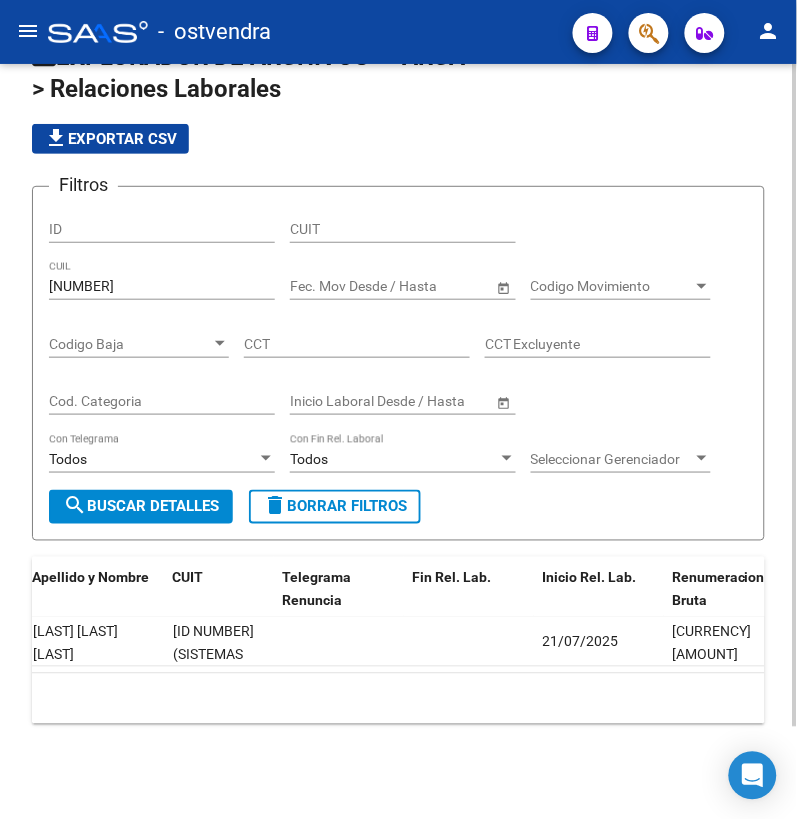 click on "[NUMBER]" at bounding box center (162, 286) 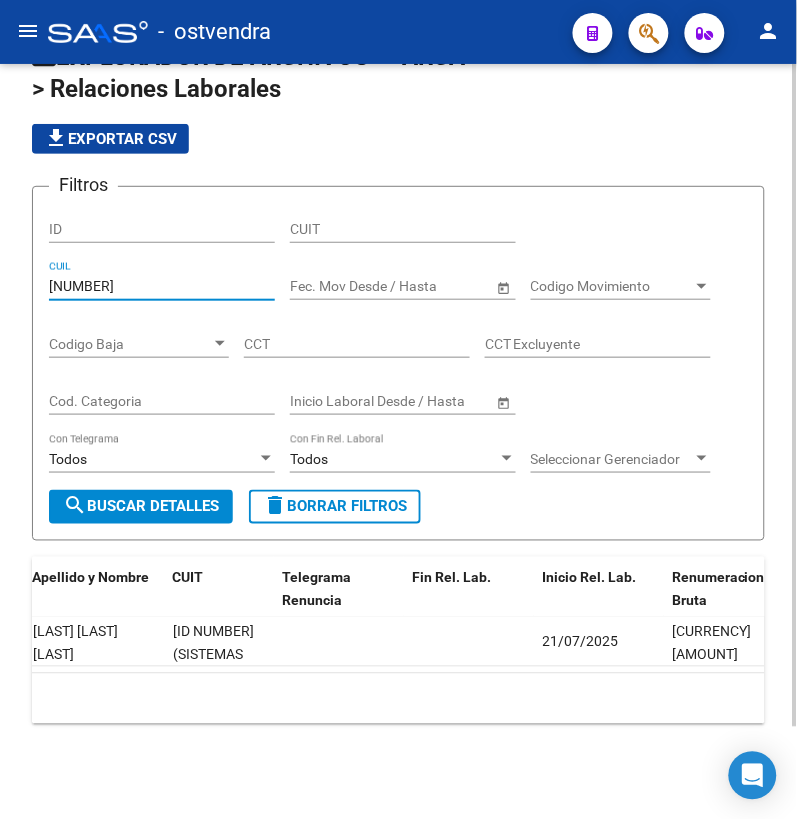 click on "[NUMBER]" at bounding box center [162, 286] 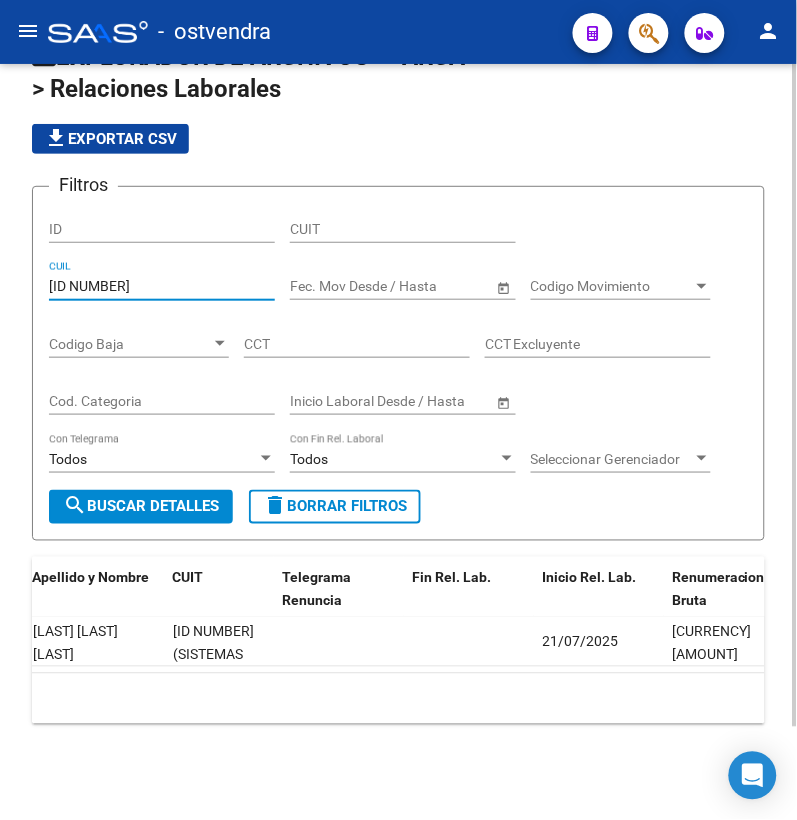 click on "search  Buscar Detalles" 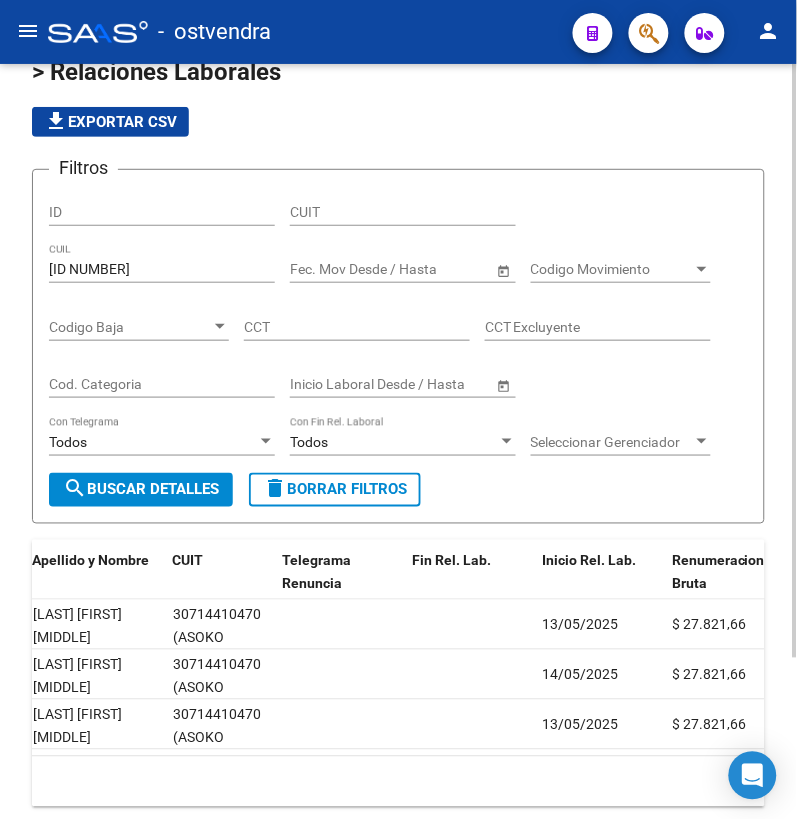 click on "[ID NUMBER]" at bounding box center (162, 269) 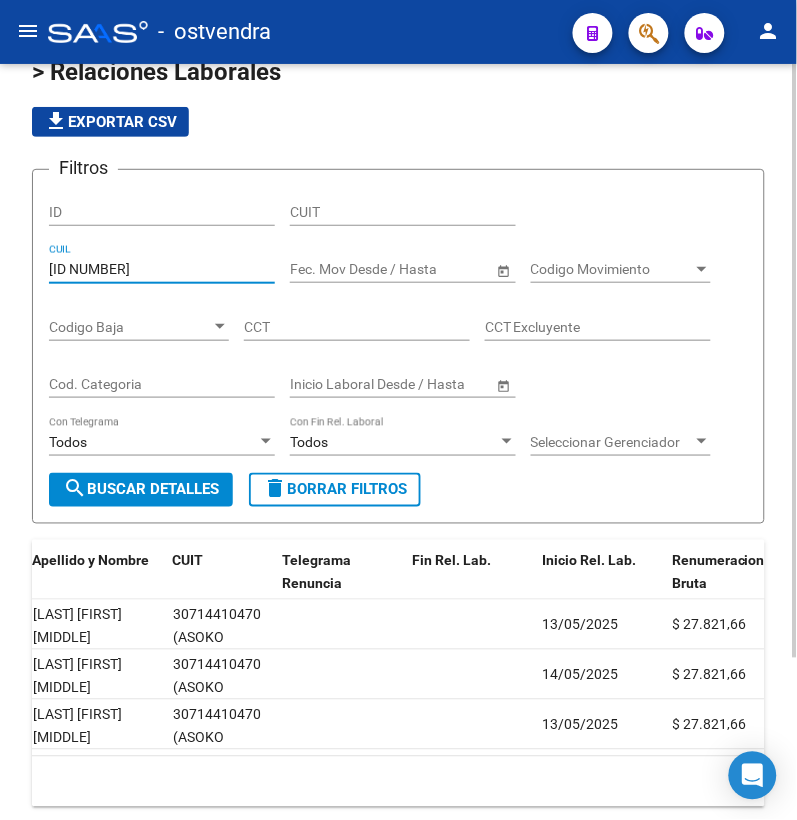 click on "[ID NUMBER]" at bounding box center (162, 269) 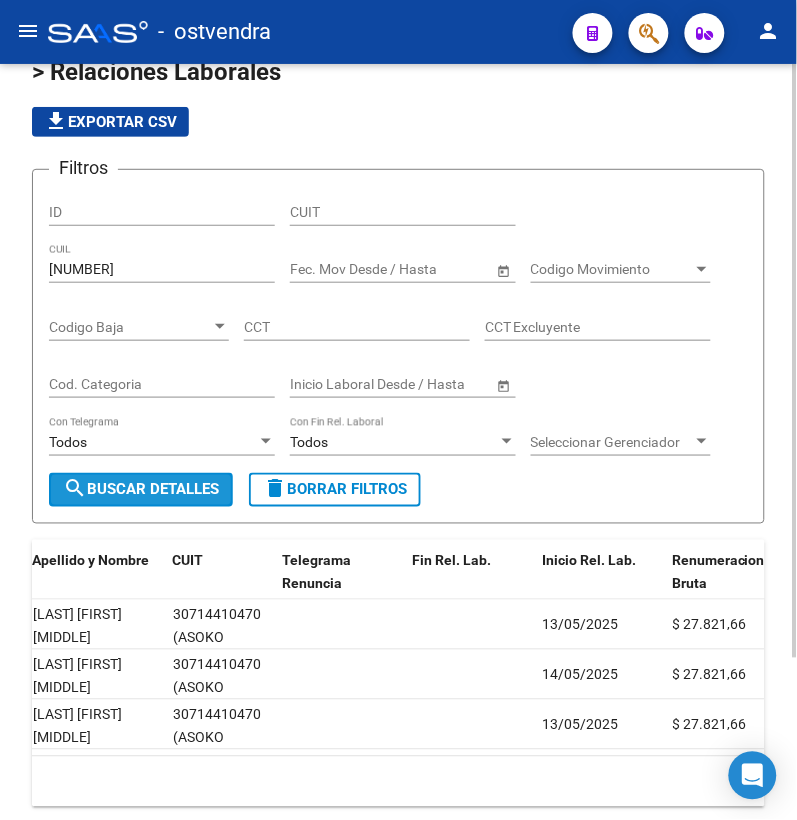 click on "search  Buscar Detalles" 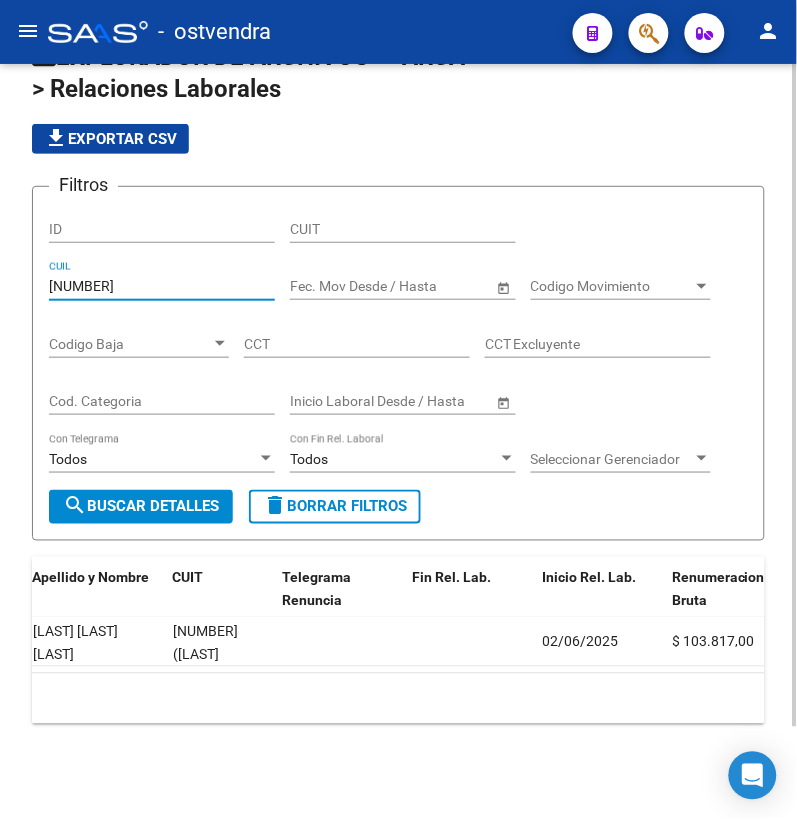 click on "[NUMBER]" at bounding box center [162, 286] 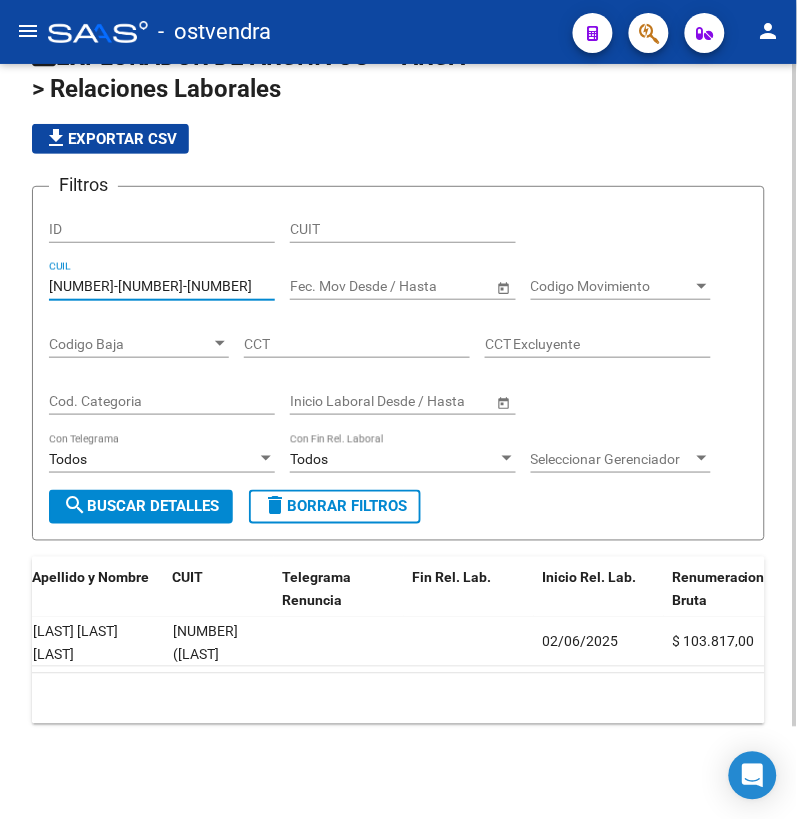 click on "search  Buscar Detalles" 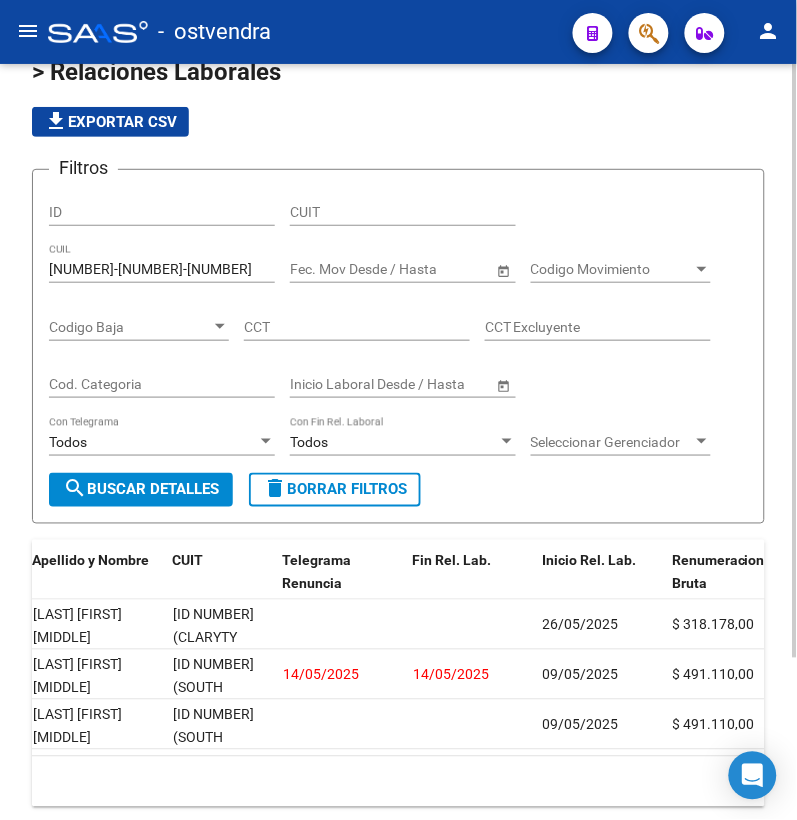 click on "[NUMBER]-[NUMBER]-[NUMBER]" at bounding box center [162, 269] 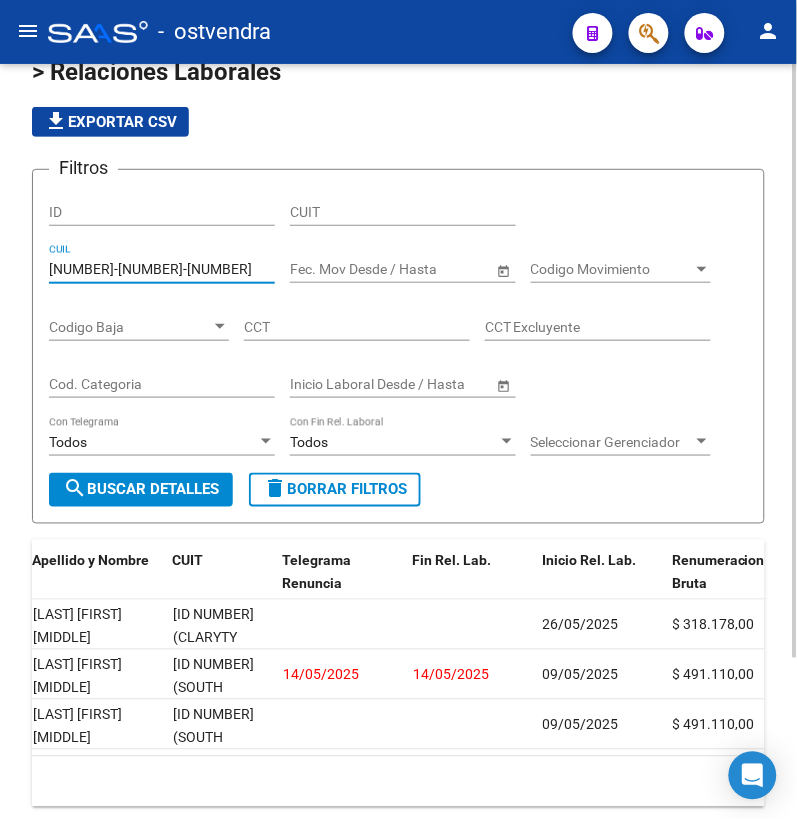 click on "[NUMBER]-[NUMBER]-[NUMBER]" at bounding box center [162, 269] 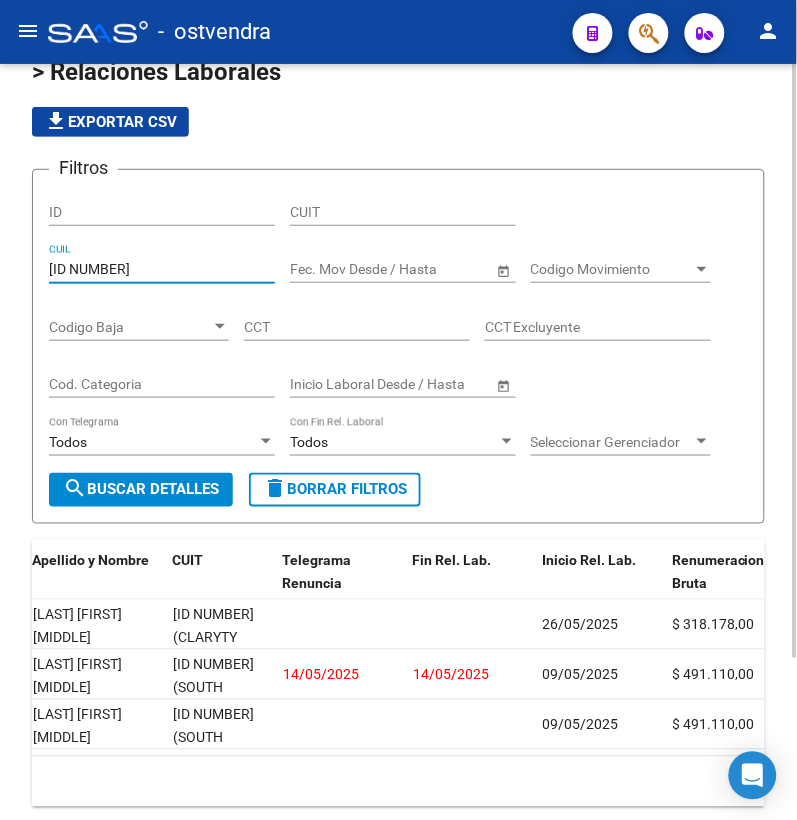 drag, startPoint x: 162, startPoint y: 485, endPoint x: 178, endPoint y: 472, distance: 20.615528 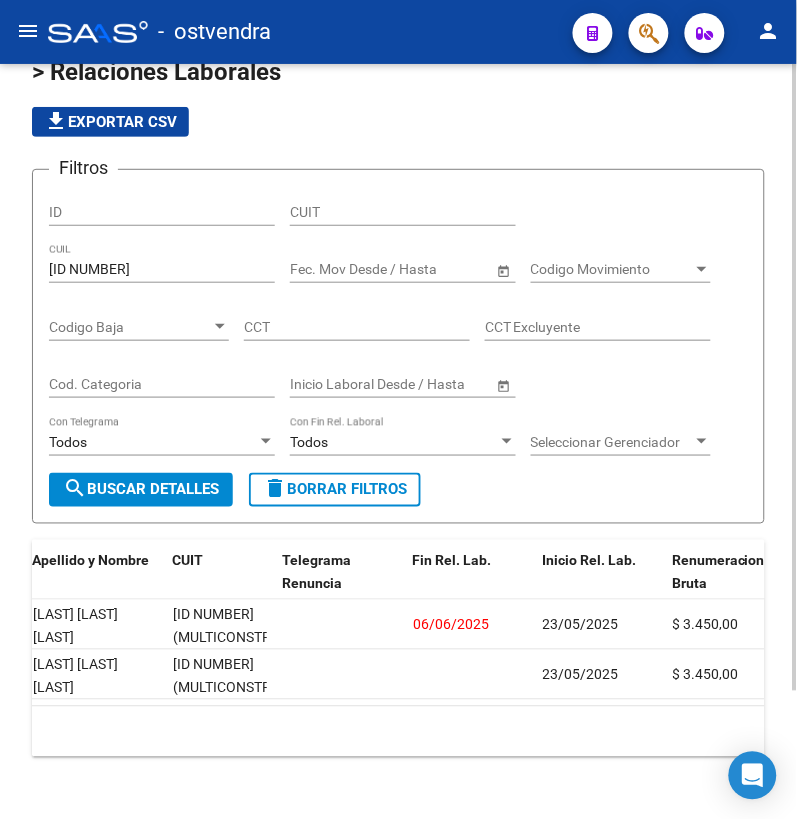 click on "[ID NUMBER]" at bounding box center (162, 269) 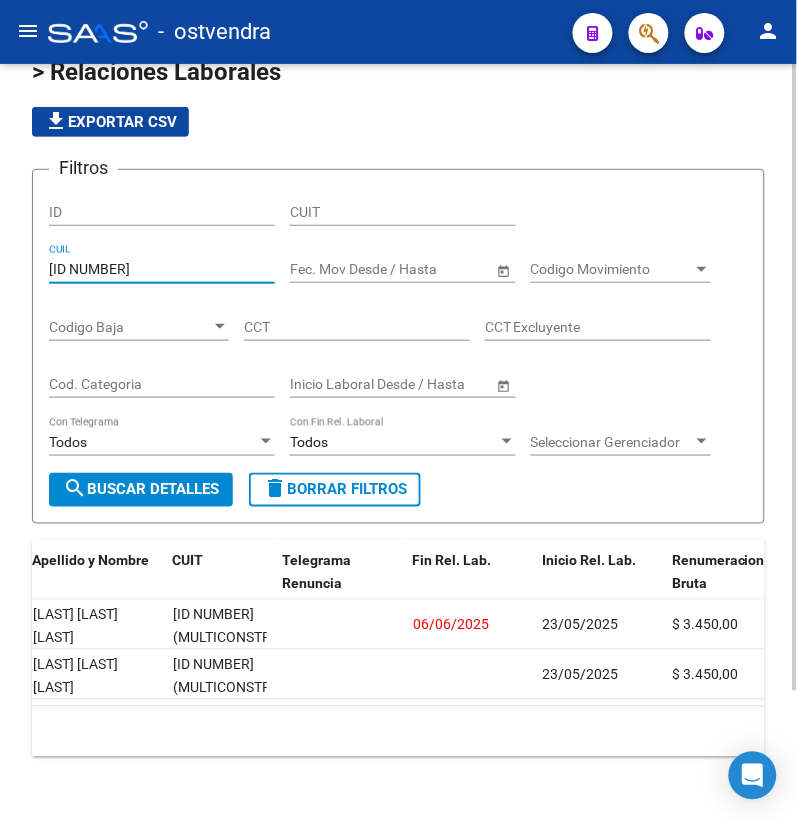 click on "[ID NUMBER]" at bounding box center (162, 269) 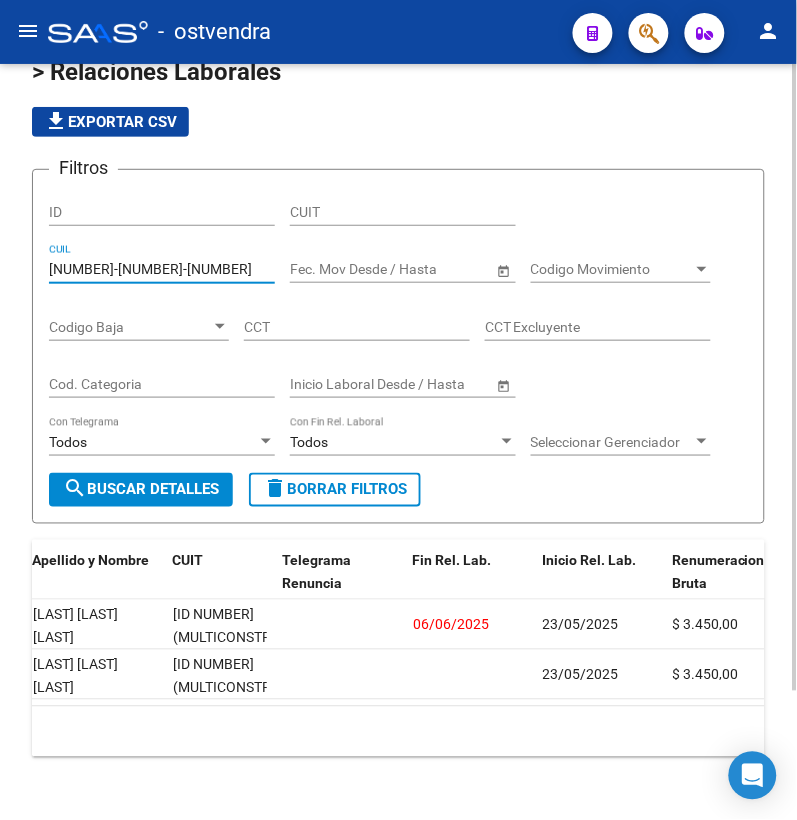 click on "[NUMBER]-[NUMBER]-[NUMBER]" at bounding box center (162, 269) 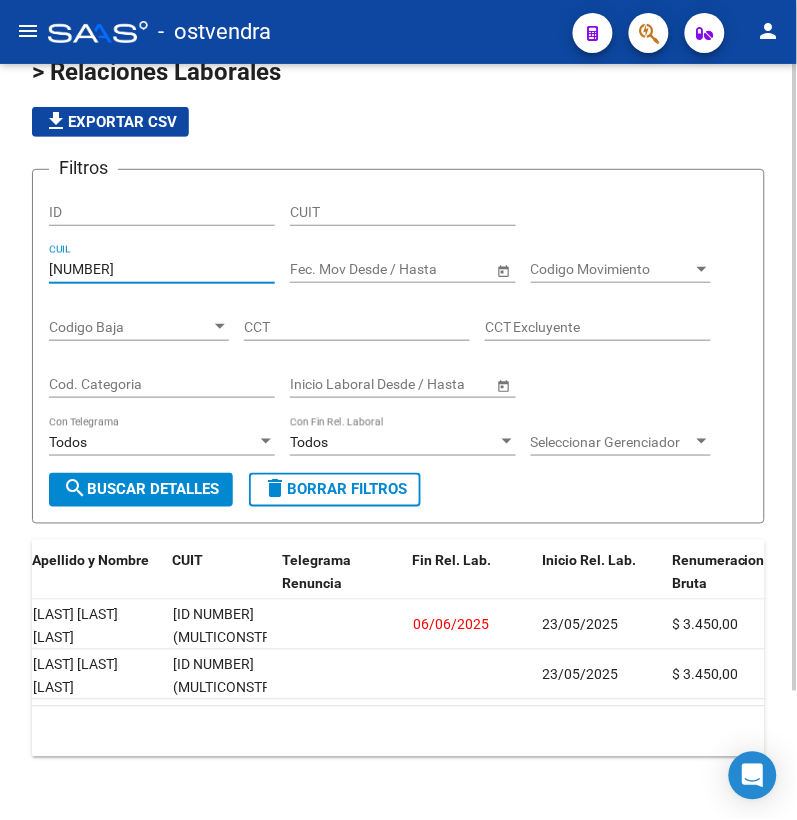 click on "search  Buscar Detalles" 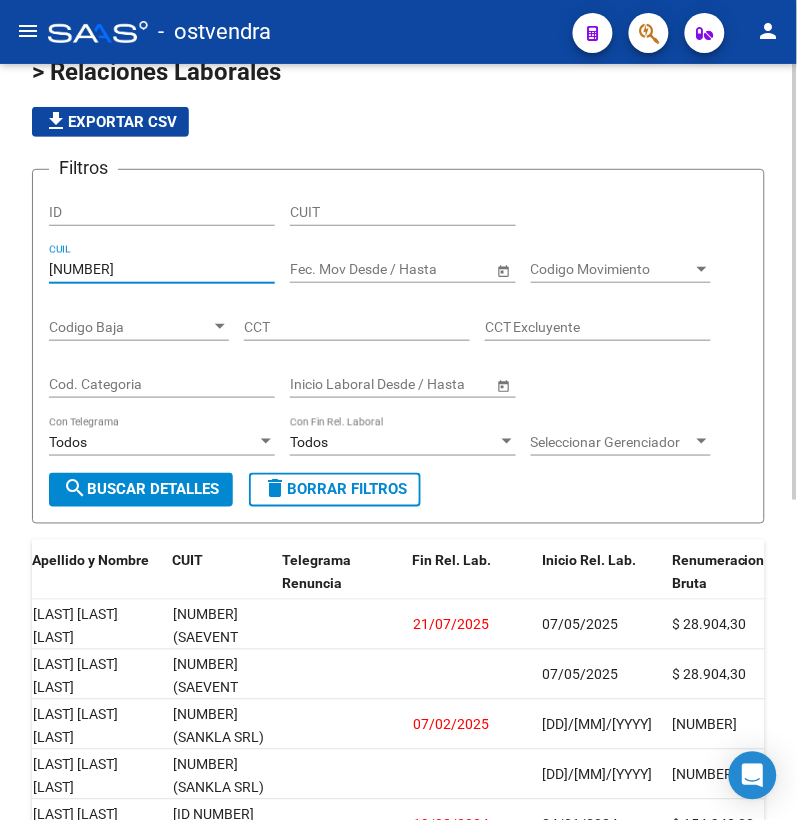 click on "[NUMBER]" at bounding box center (162, 269) 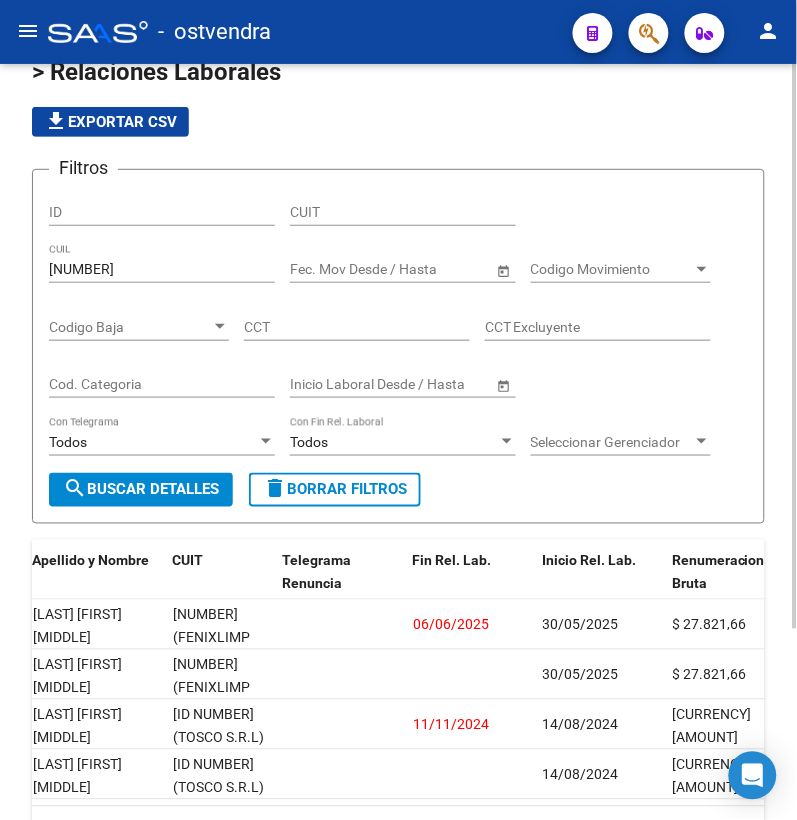 click on "[NUMBER]" at bounding box center [162, 269] 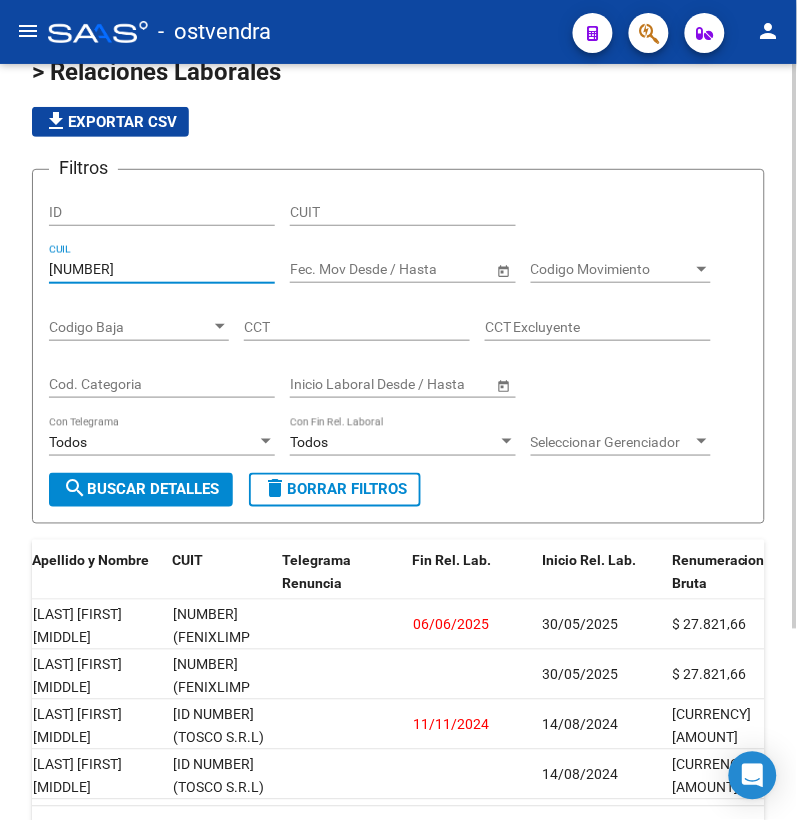 click on "[NUMBER]" at bounding box center (162, 269) 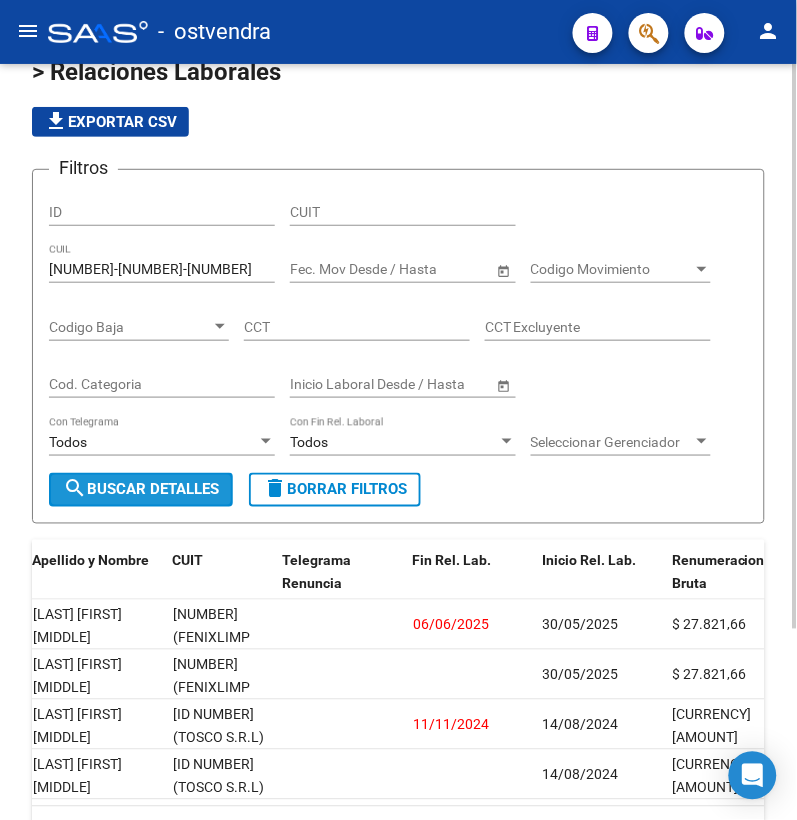 click on "search  Buscar Detalles" 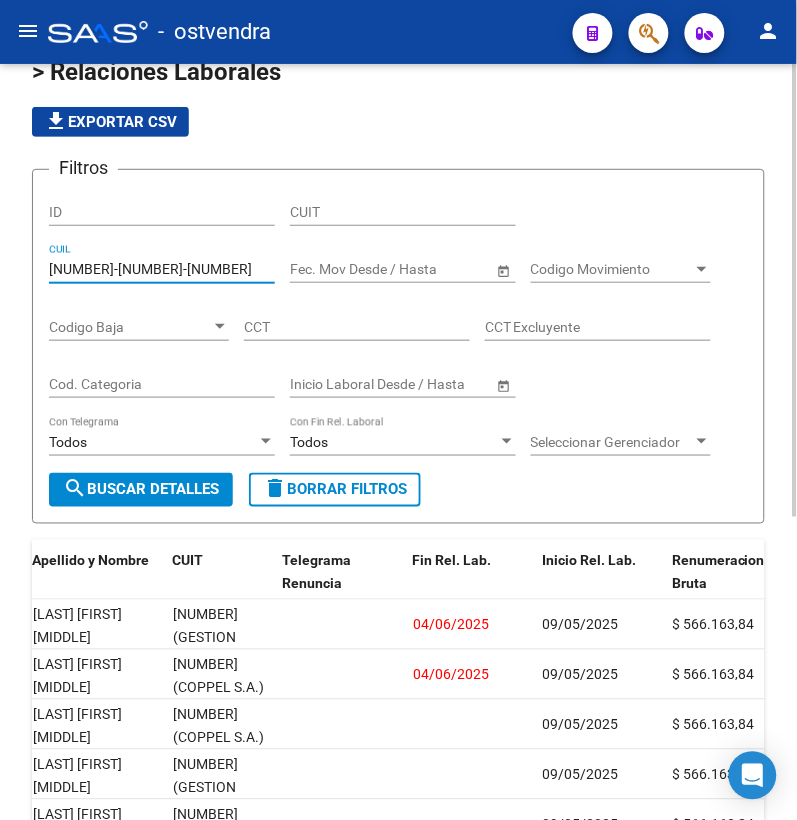 click on "[NUMBER]-[NUMBER]-[NUMBER]" at bounding box center [162, 269] 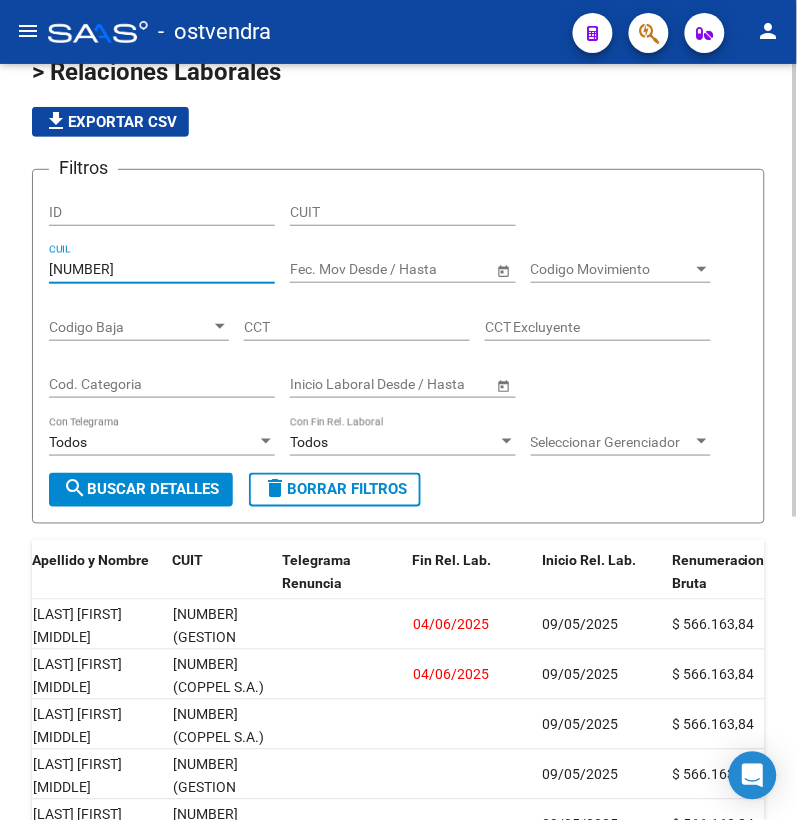 click on "search  Buscar Detalles" 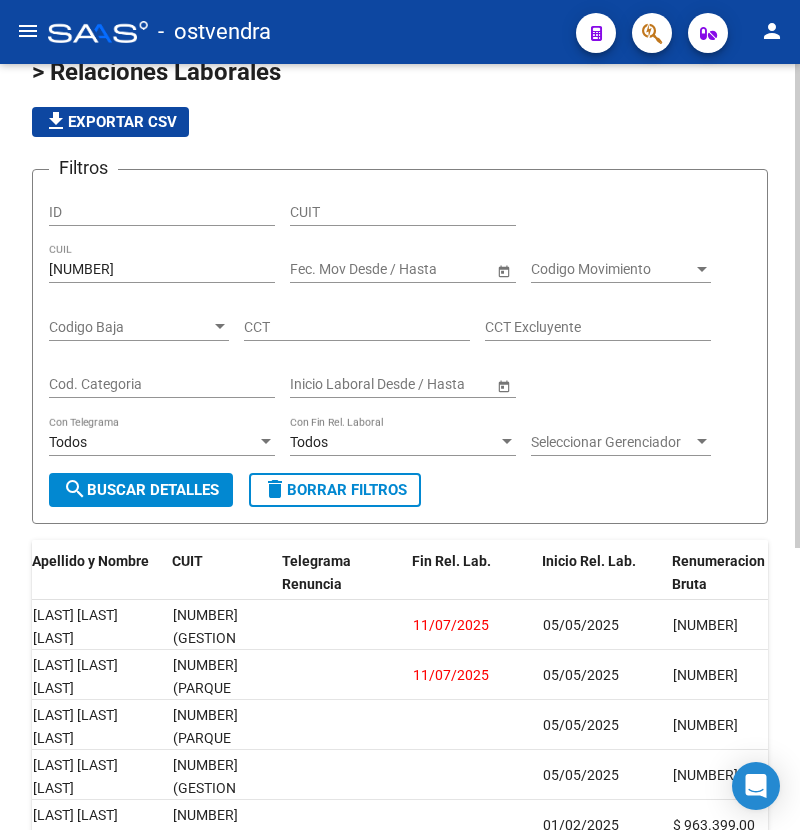 click on "[NUMBER]" at bounding box center [162, 269] 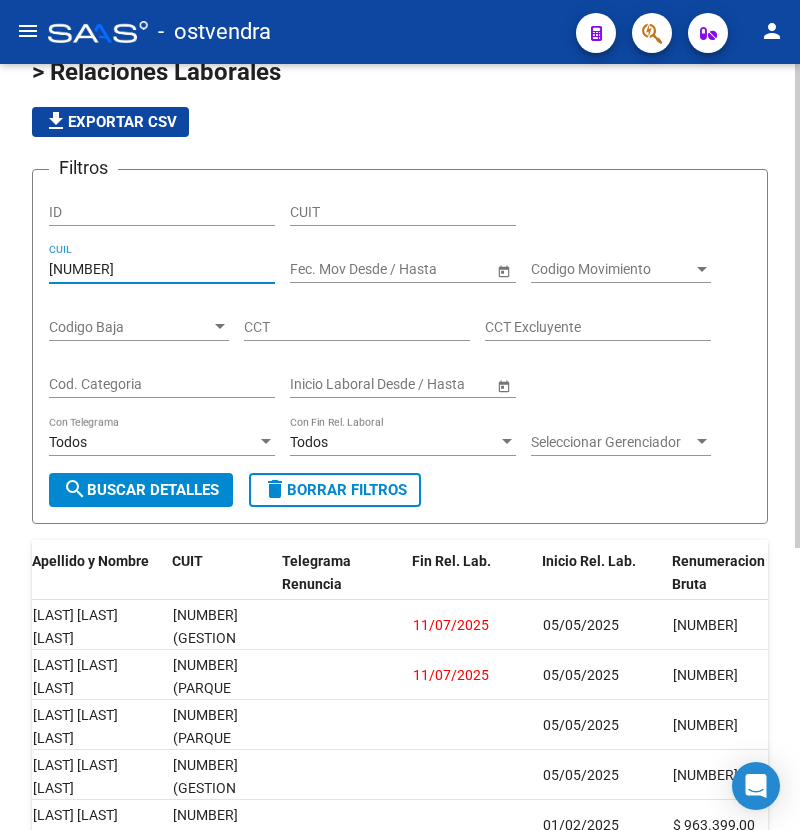 click on "[NUMBER]" at bounding box center (162, 269) 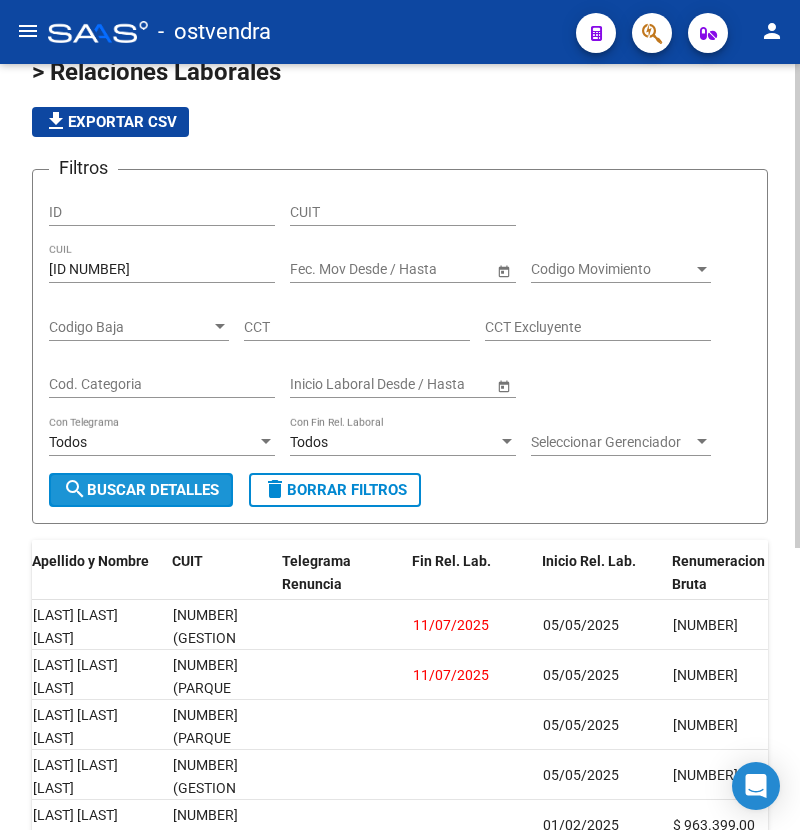 click on "search  Buscar Detalles" 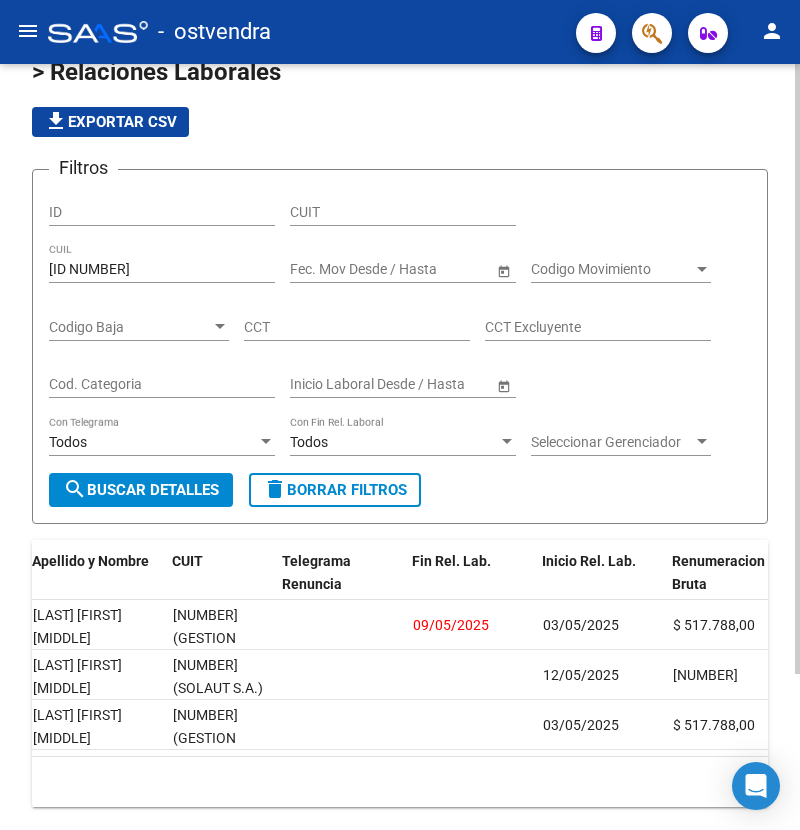click on "[ID NUMBER]" at bounding box center (162, 269) 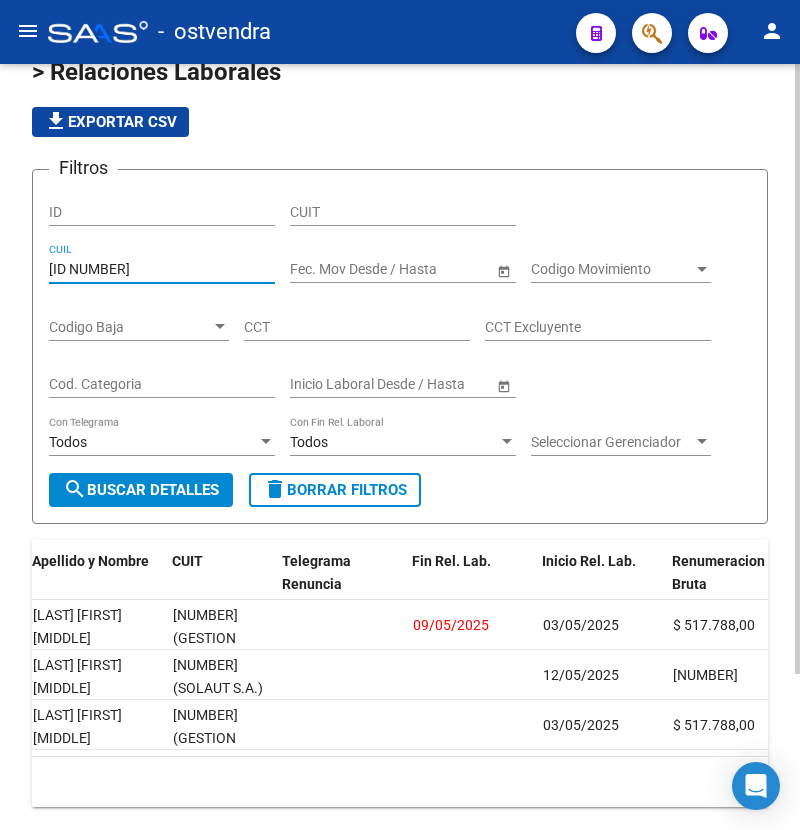 click on "[ID NUMBER]" at bounding box center [162, 269] 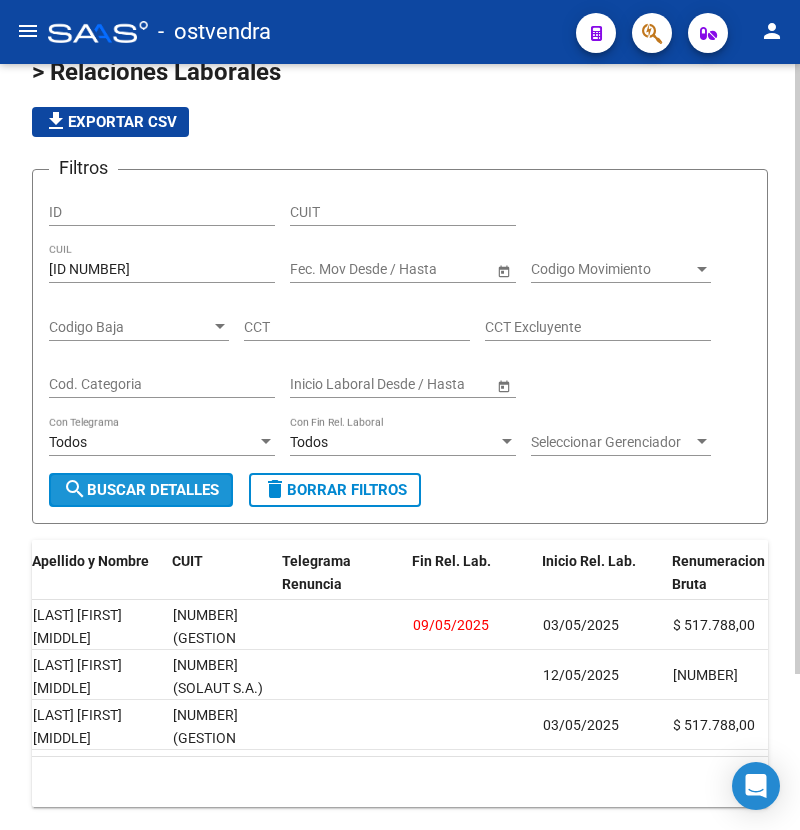 click on "search  Buscar Detalles" 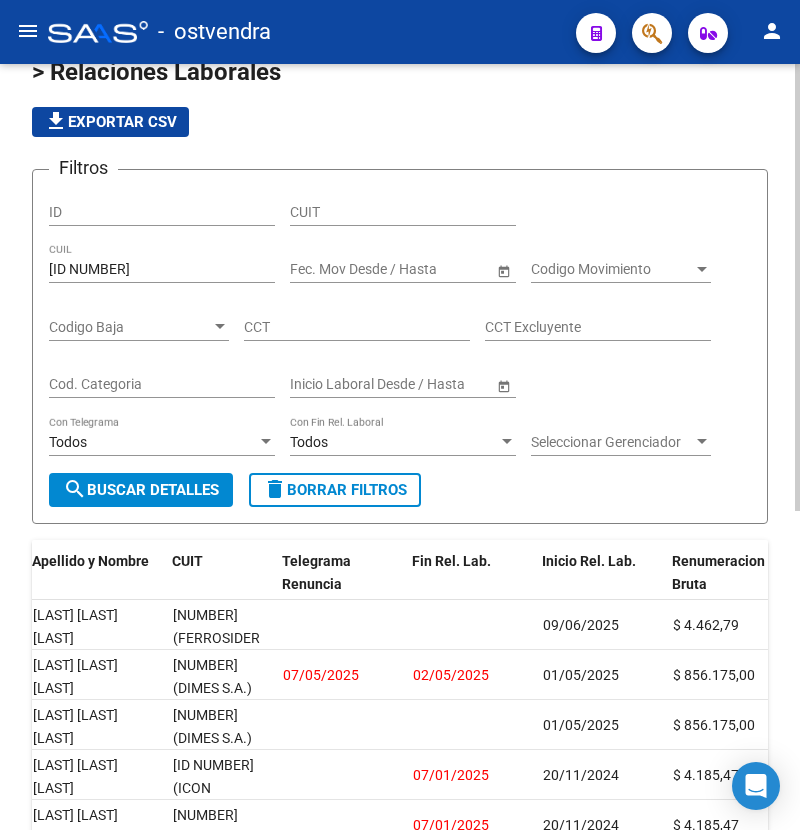 click on "[ID NUMBER]" at bounding box center (162, 269) 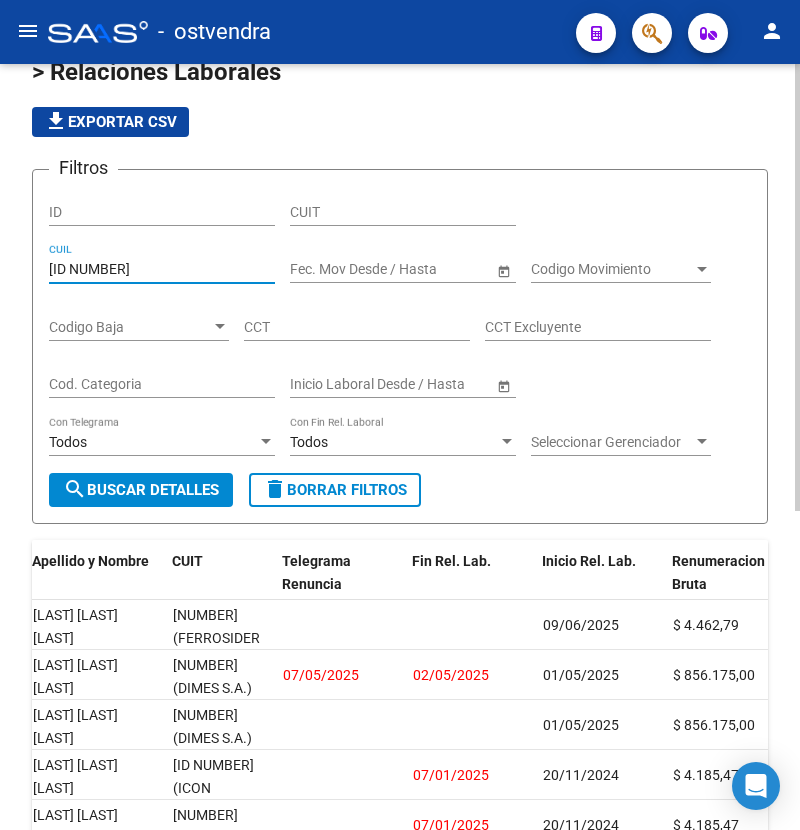 click on "[ID NUMBER]" at bounding box center (162, 269) 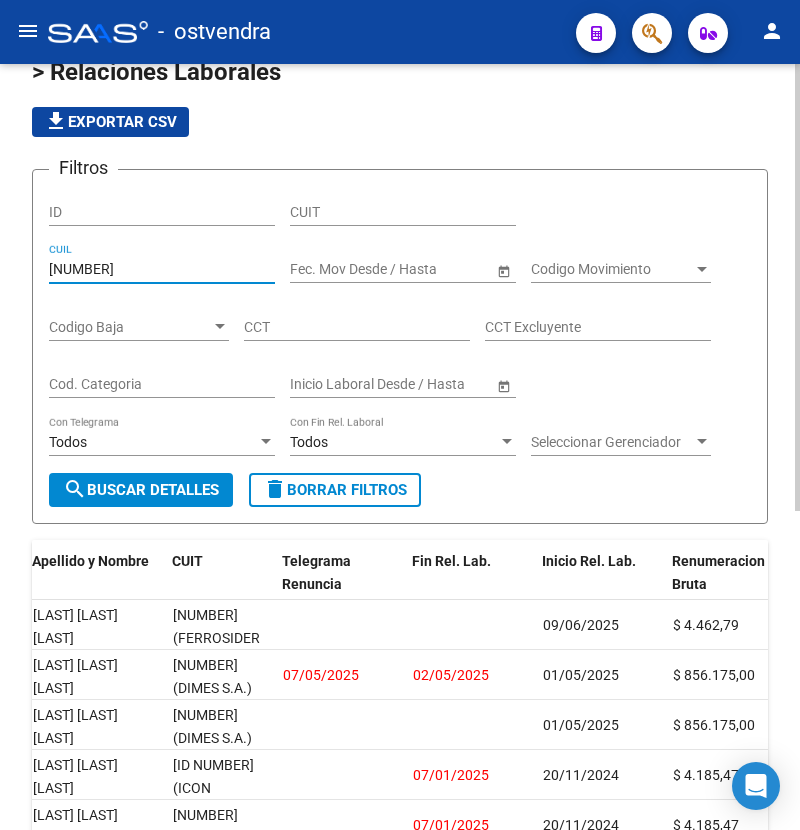 click on "search  Buscar Detalles" 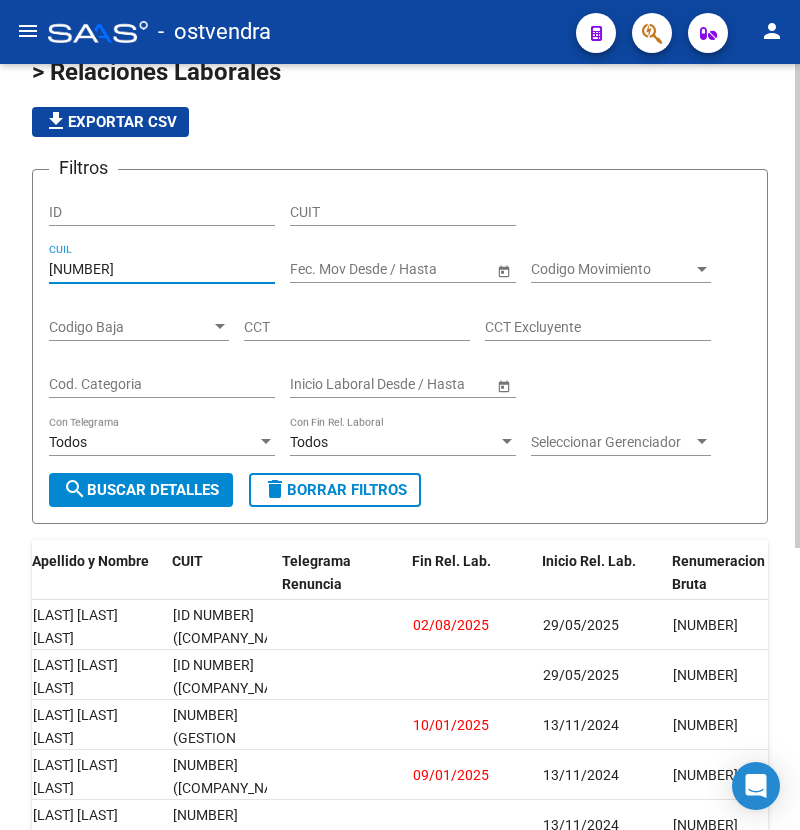 click on "[NUMBER]" at bounding box center (162, 269) 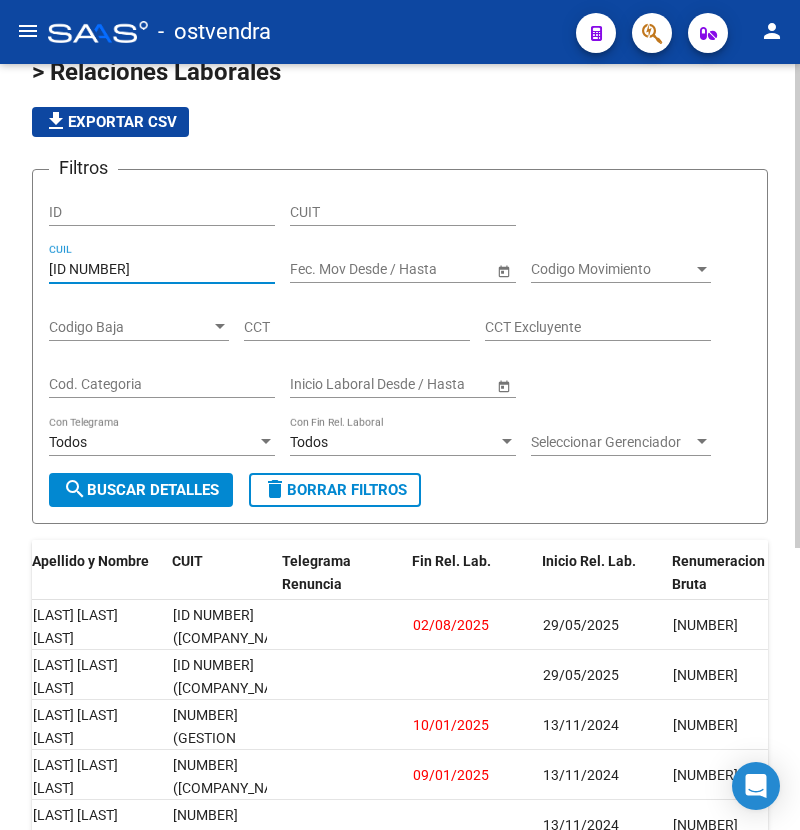 click on "search  Buscar Detalles" 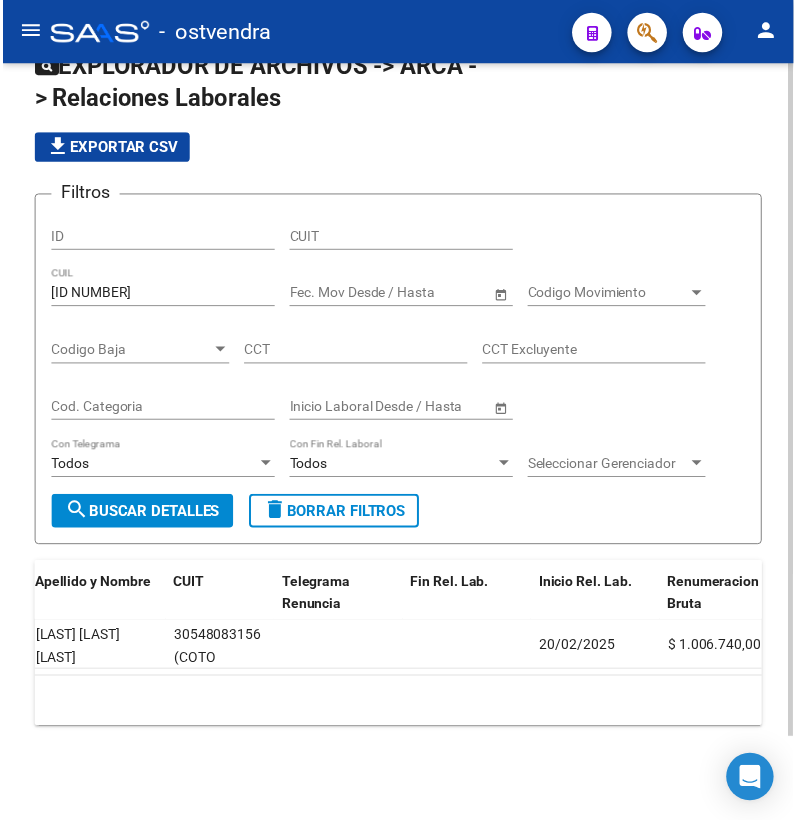 scroll, scrollTop: 96, scrollLeft: 0, axis: vertical 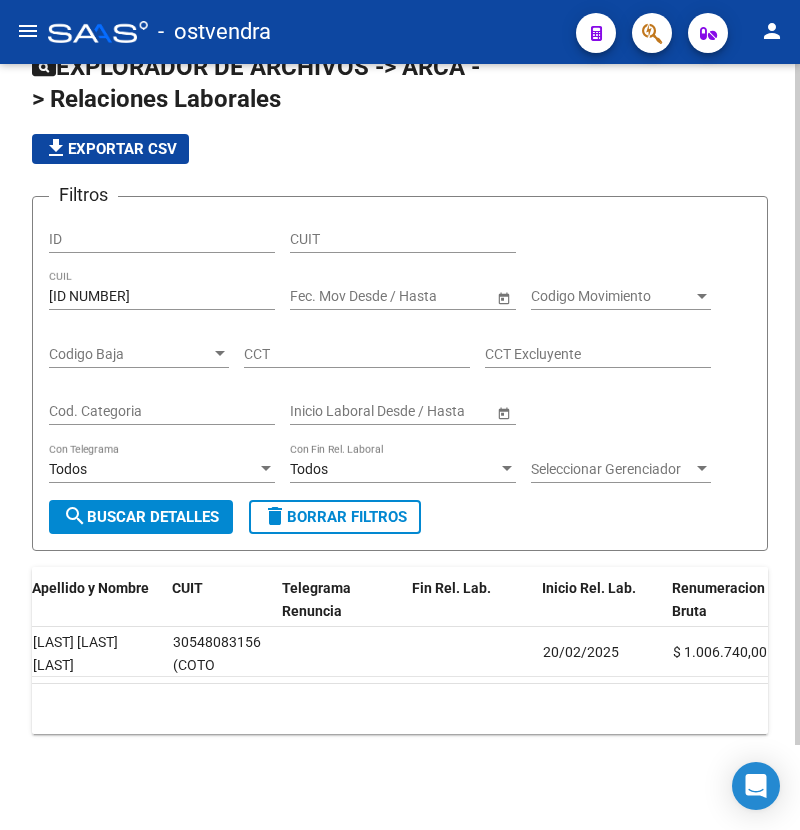 click on "[ID NUMBER]" at bounding box center (162, 296) 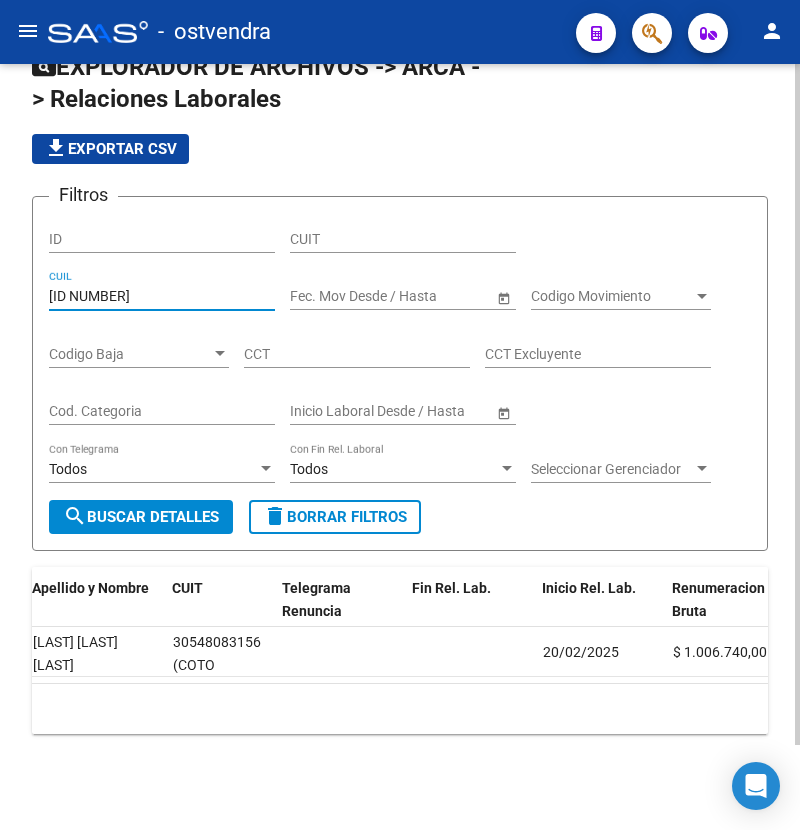click on "[ID NUMBER]" at bounding box center [162, 296] 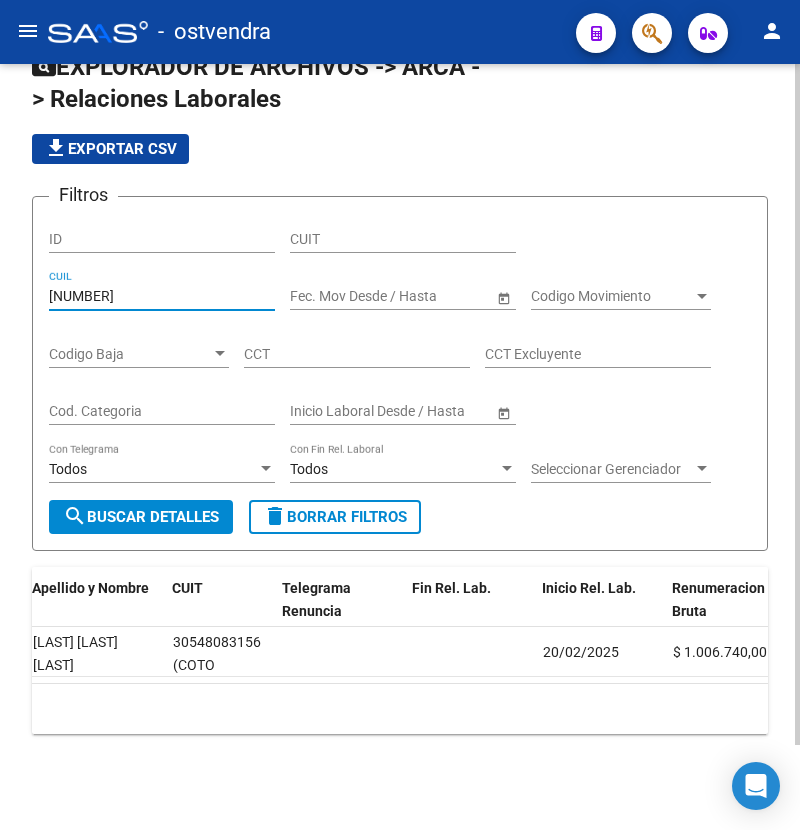 click on "search  Buscar Detalles" 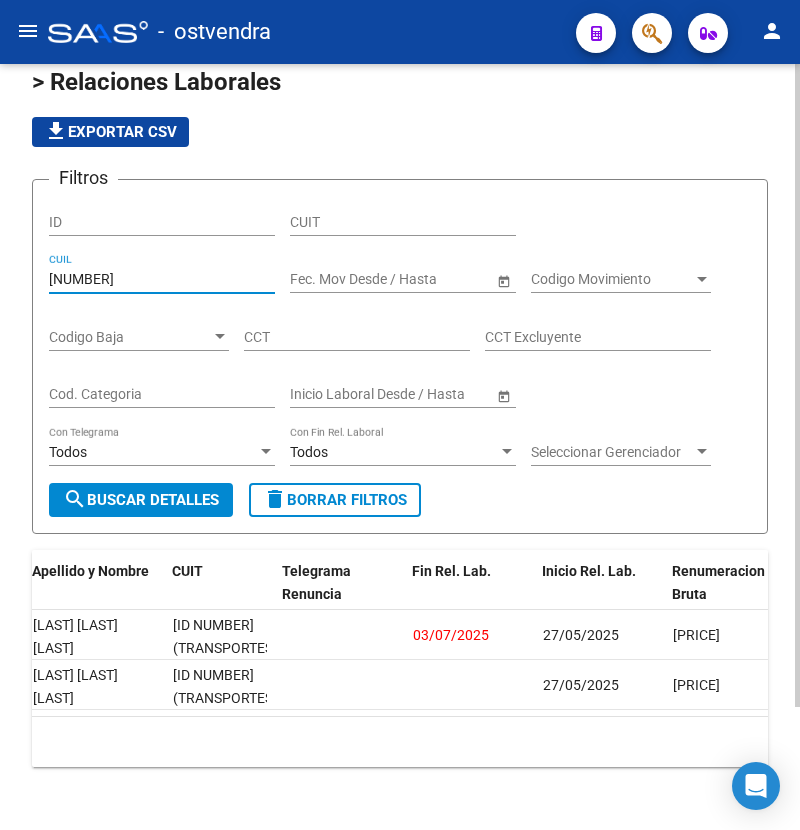 click on "[NUMBER]" at bounding box center [162, 279] 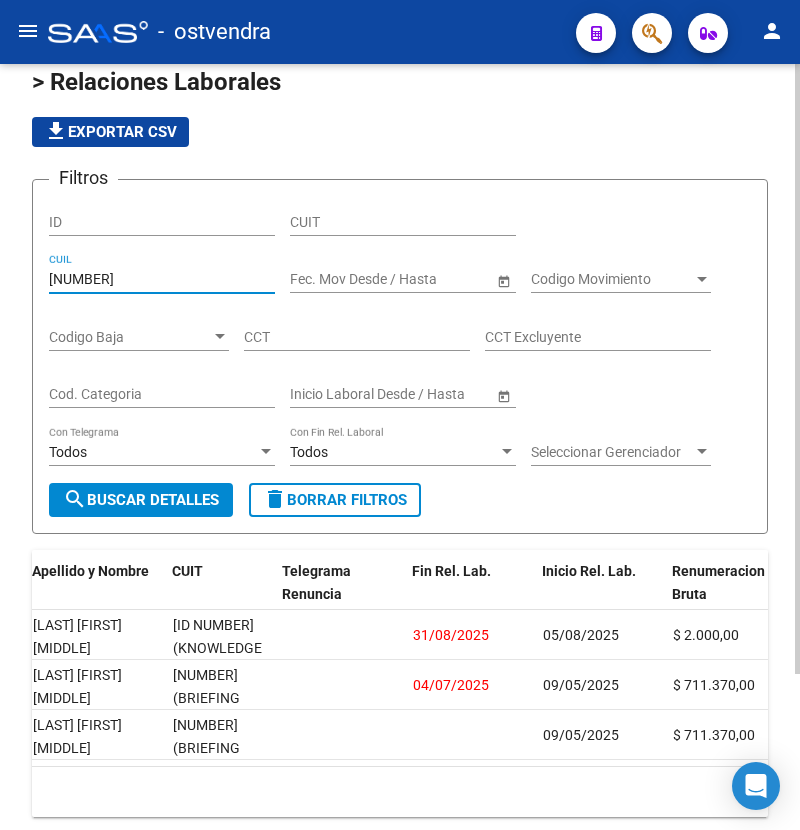 click on "[NUMBER]" at bounding box center [162, 279] 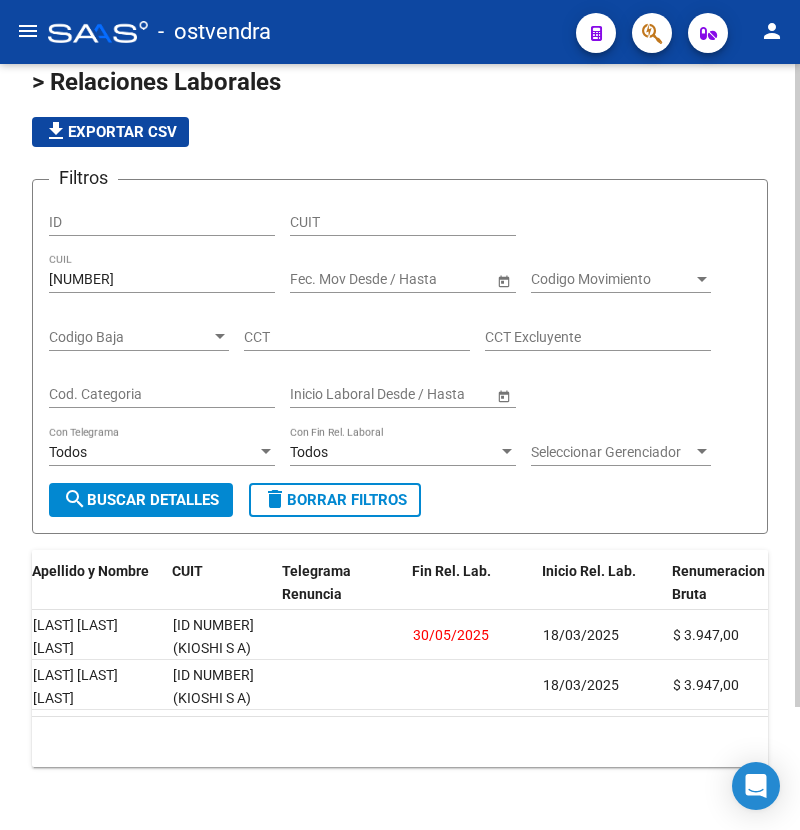 click on "[NUMBER]" at bounding box center [162, 279] 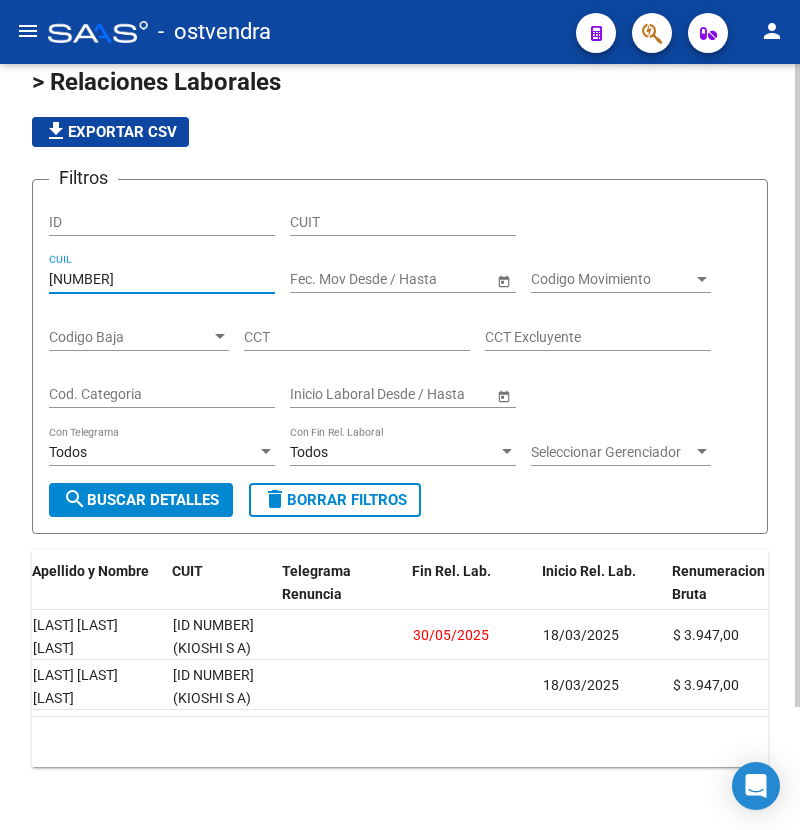 click on "[NUMBER]" at bounding box center [162, 279] 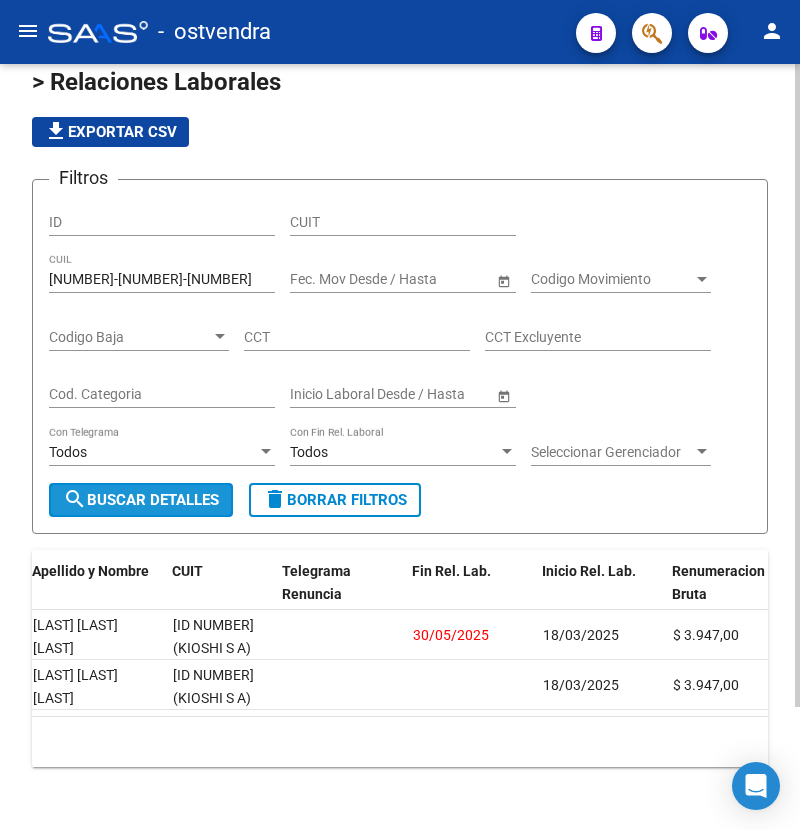 click on "search  Buscar Detalles" 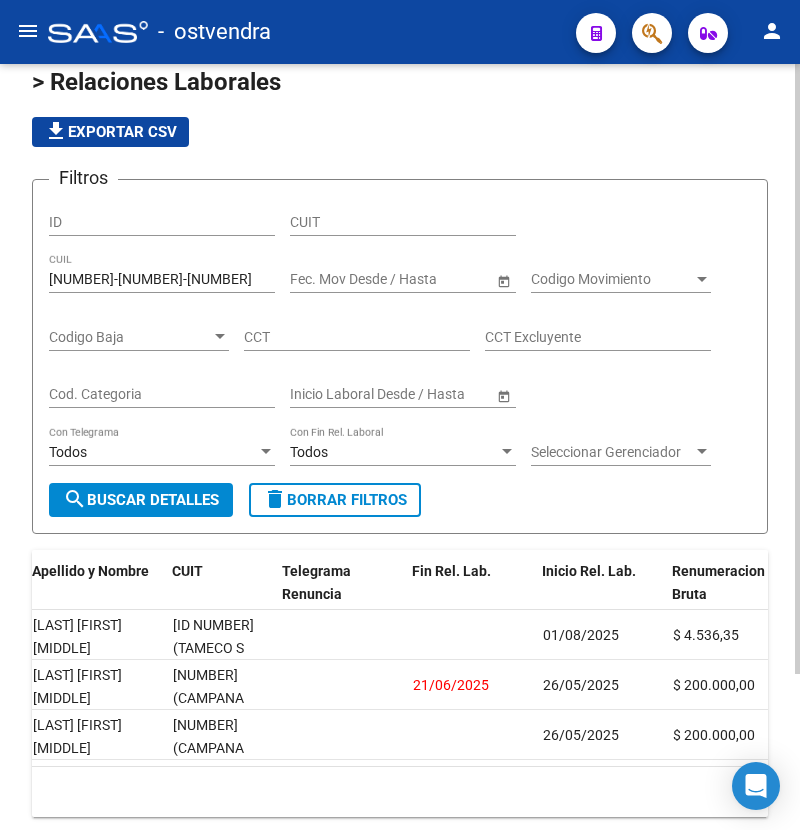 click on "[NUMBER]-[NUMBER]-[NUMBER]" at bounding box center (162, 279) 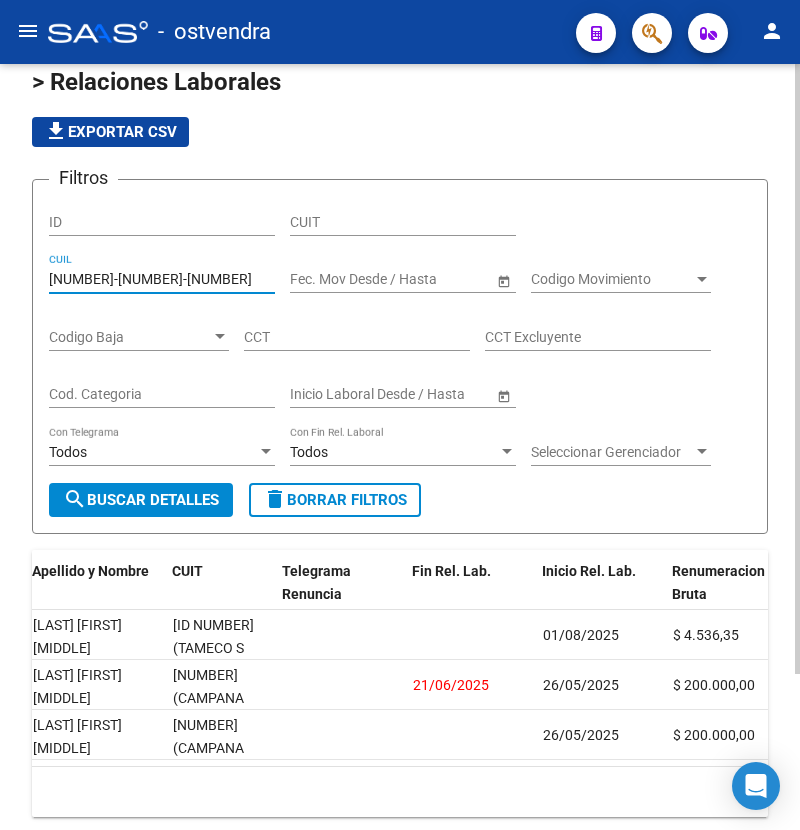click on "[NUMBER]-[NUMBER]-[NUMBER]" at bounding box center (162, 279) 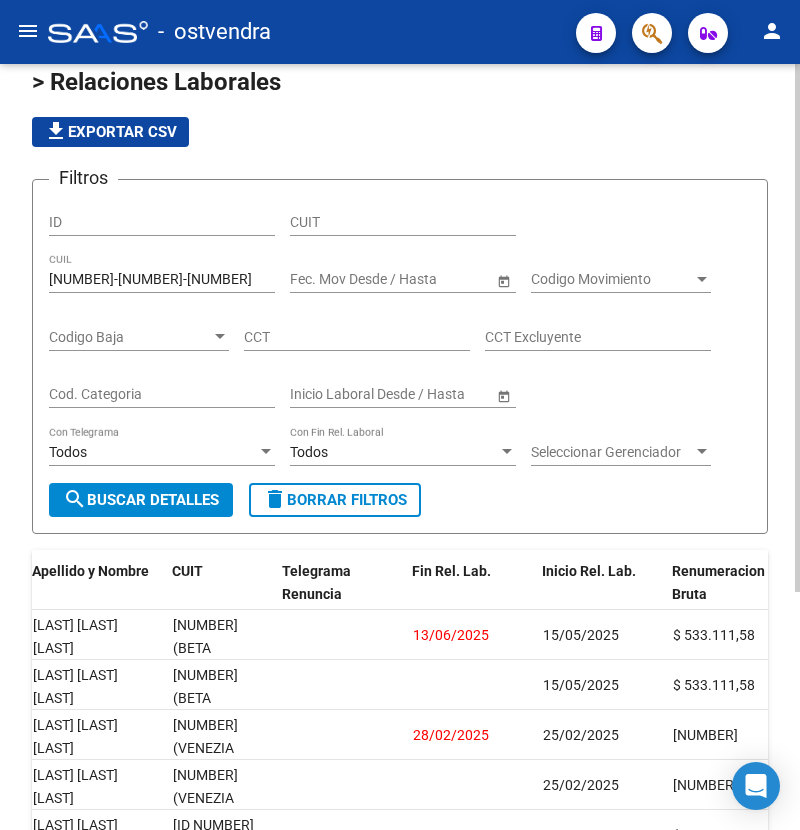 click on "[NUMBER]-[NUMBER]-[NUMBER]" at bounding box center [162, 279] 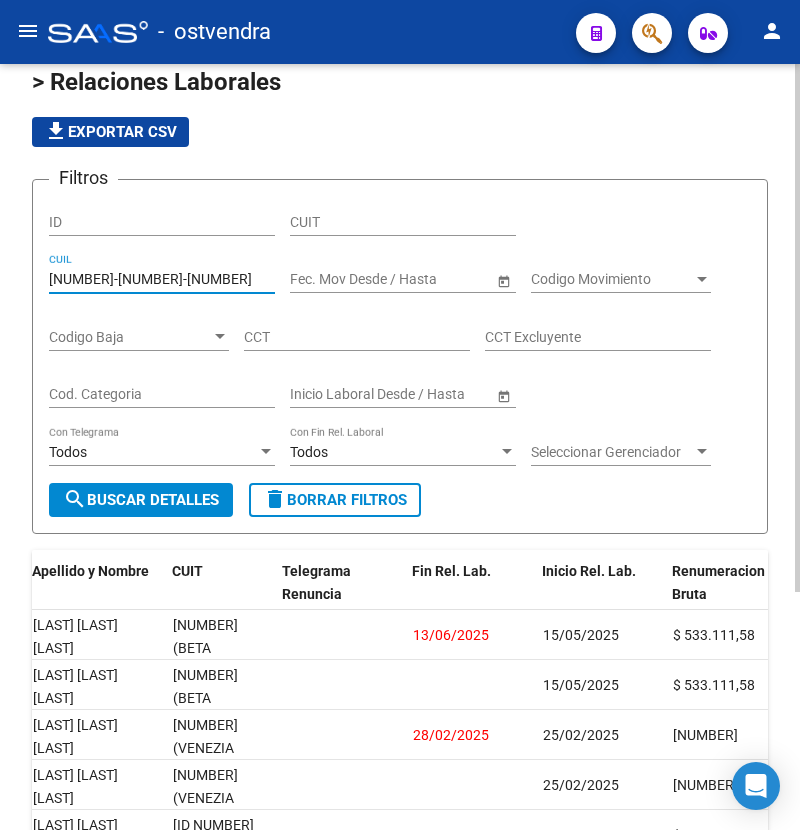 click on "[NUMBER]-[NUMBER]-[NUMBER]" at bounding box center [162, 279] 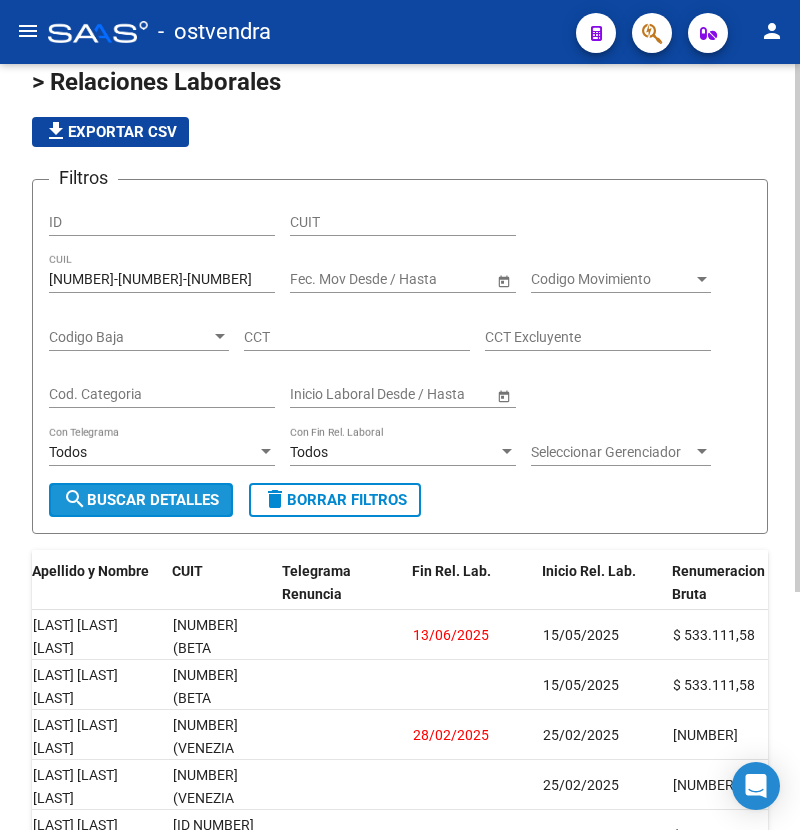 click on "search  Buscar Detalles" 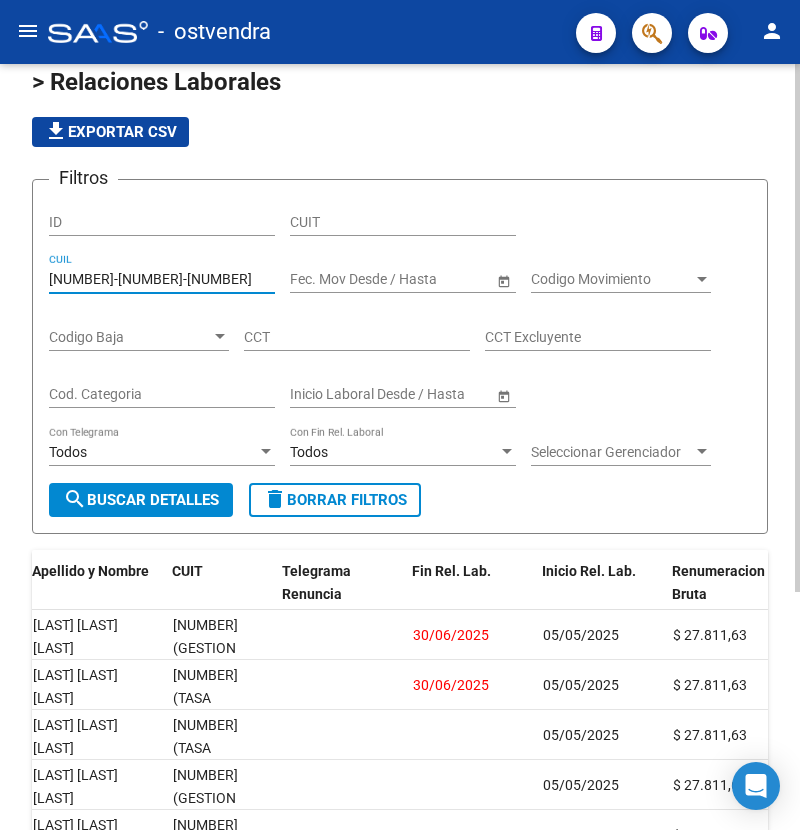 click on "[NUMBER]-[NUMBER]-[NUMBER]" at bounding box center [162, 279] 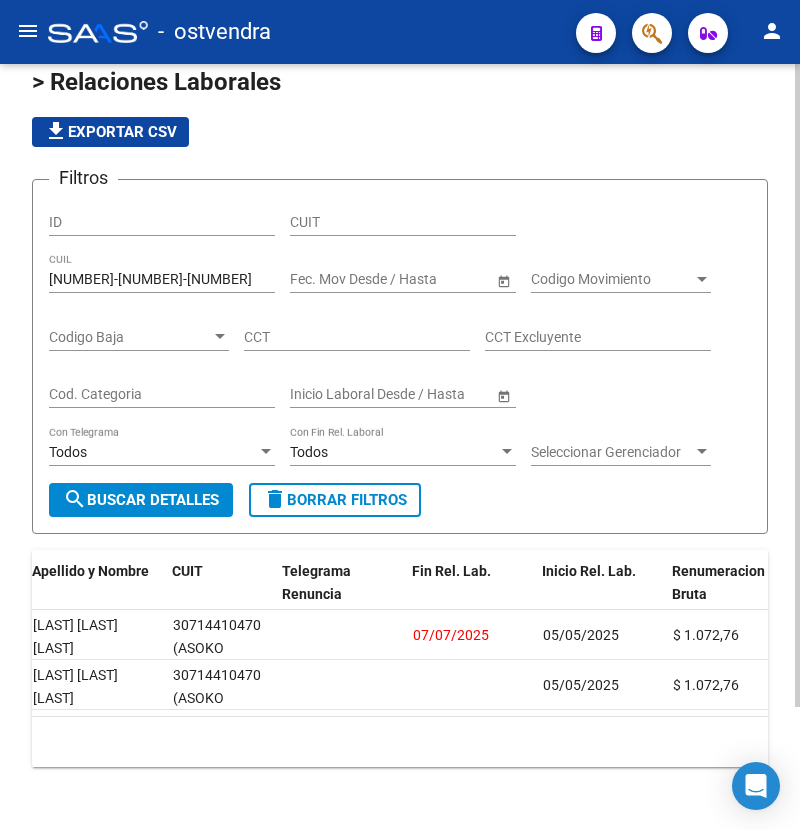 click on "[NUMBER]-[NUMBER]-[NUMBER]" at bounding box center [162, 279] 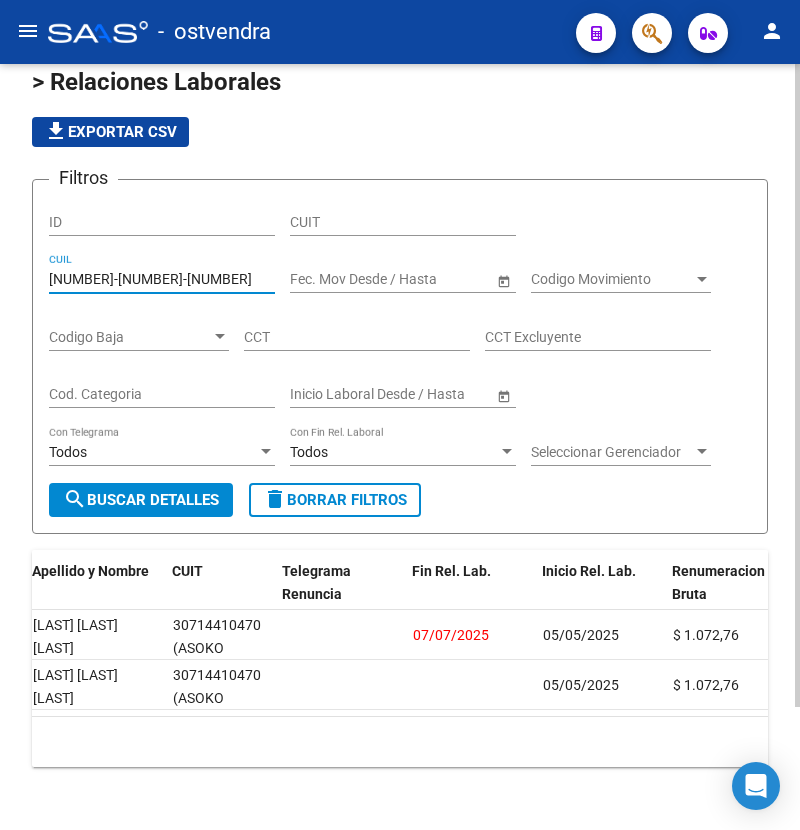 click on "[NUMBER]-[NUMBER]-[NUMBER]" at bounding box center (162, 279) 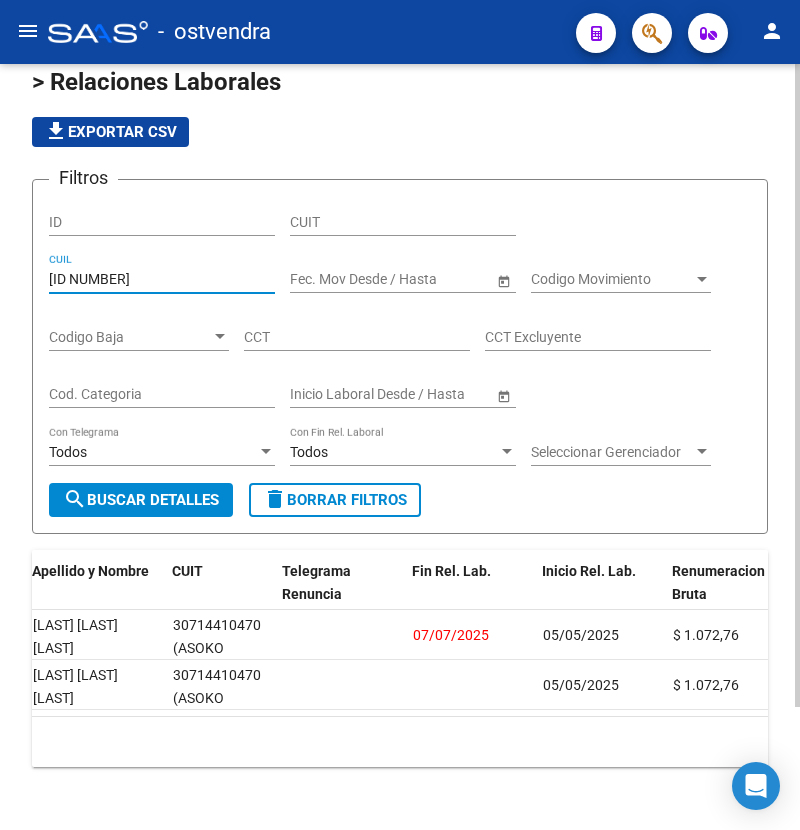 click on "search  Buscar Detalles" 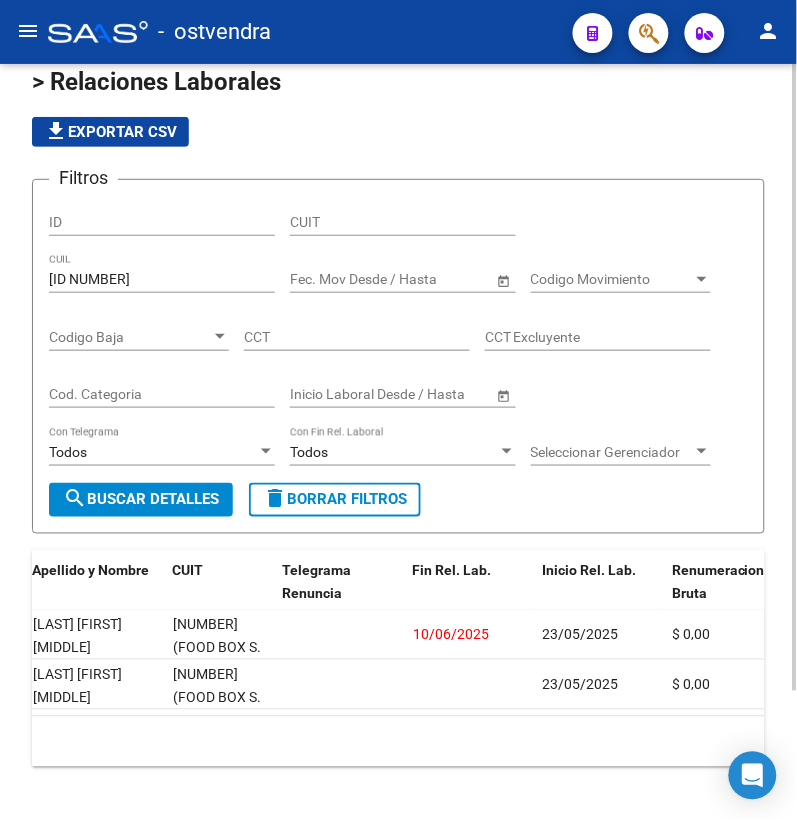 click on "[ID NUMBER]" at bounding box center (162, 279) 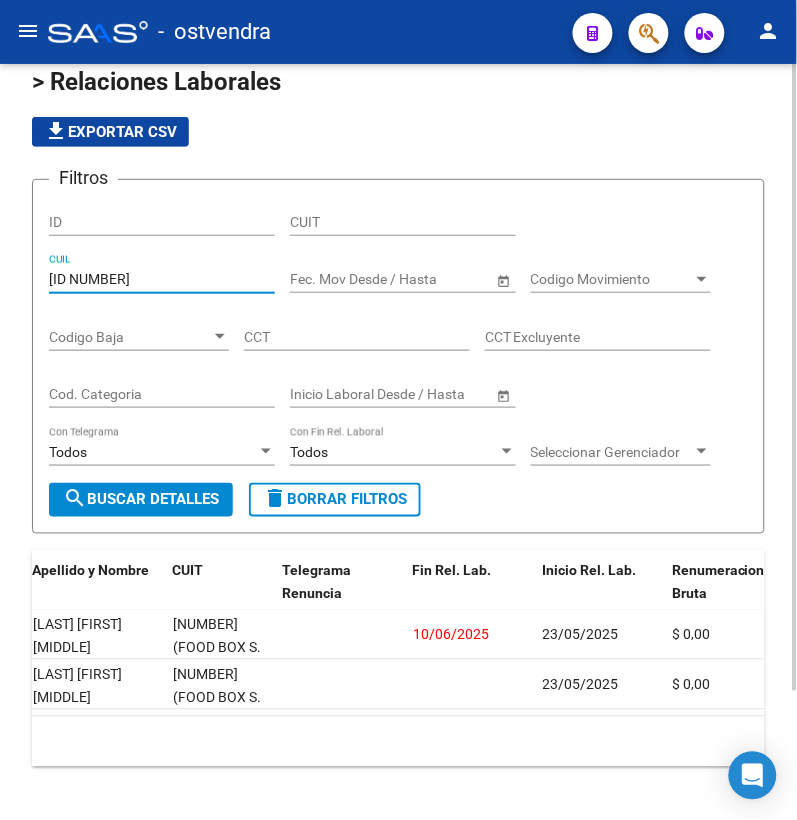 click on "[ID NUMBER]" at bounding box center [162, 279] 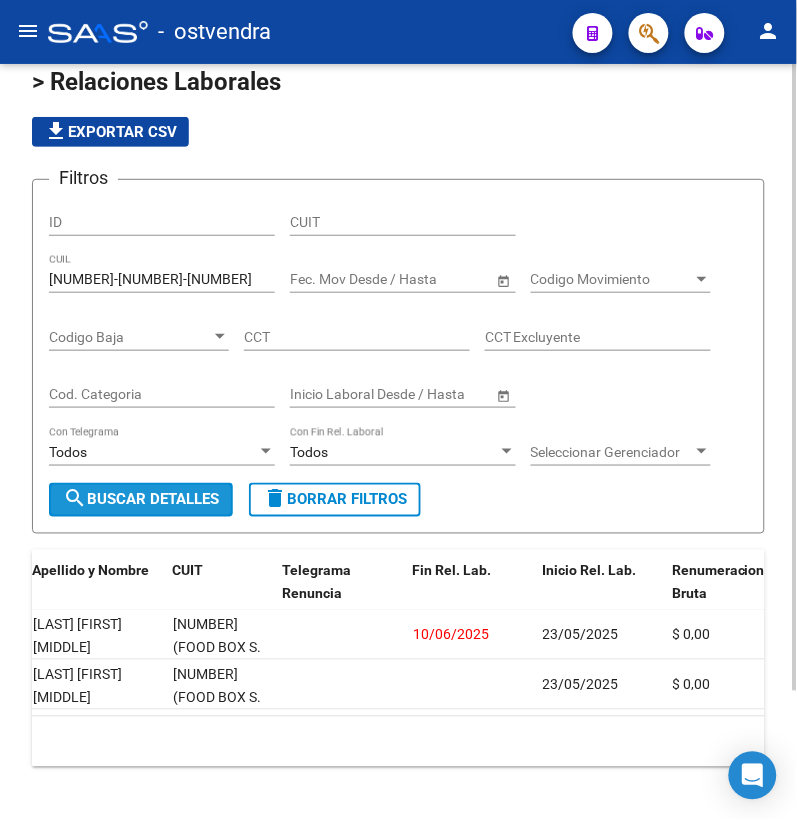 click on "search  Buscar Detalles" 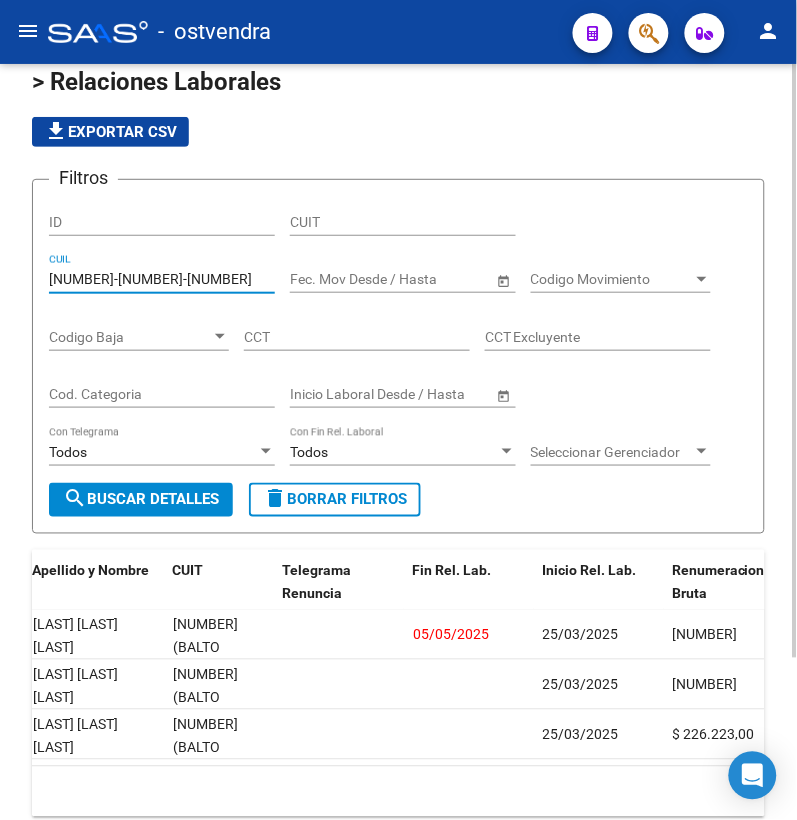 click on "[NUMBER]-[NUMBER]-[NUMBER]" at bounding box center (162, 279) 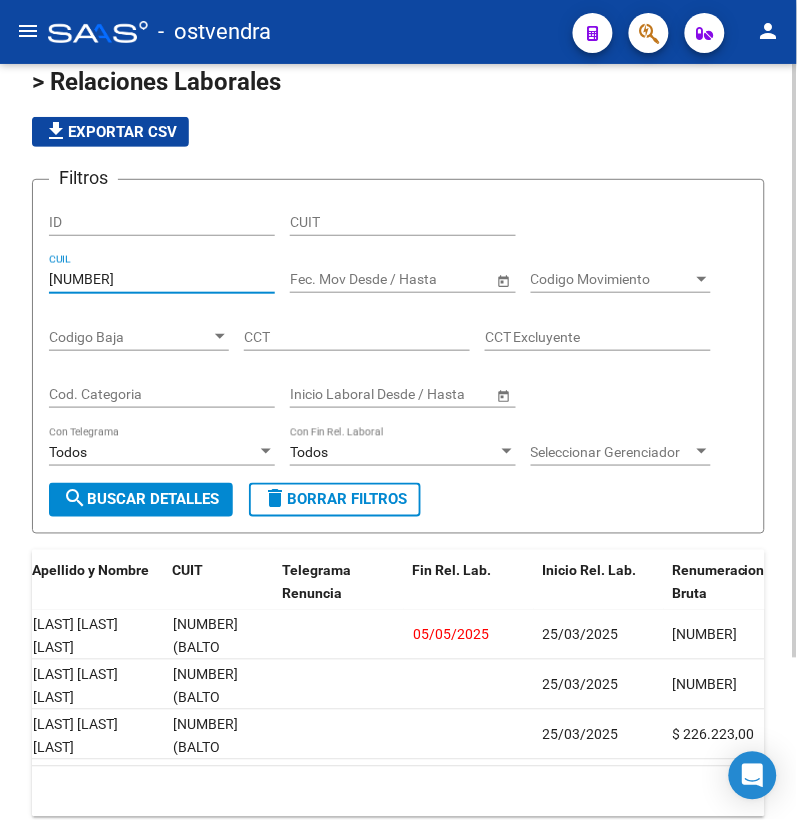 click on "search  Buscar Detalles" 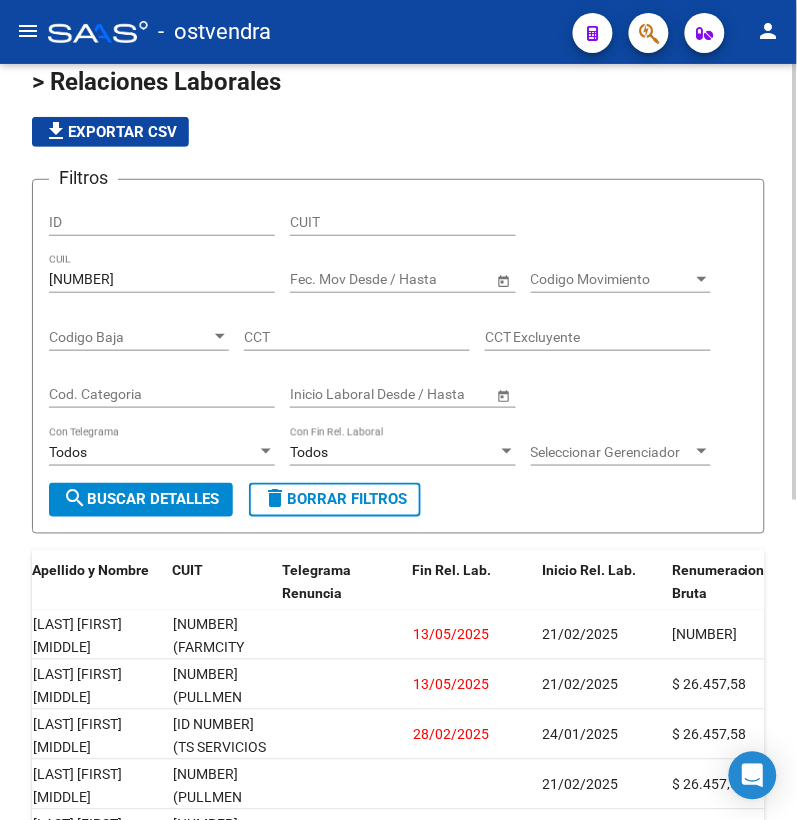 click on "[NUMBER]" at bounding box center (162, 279) 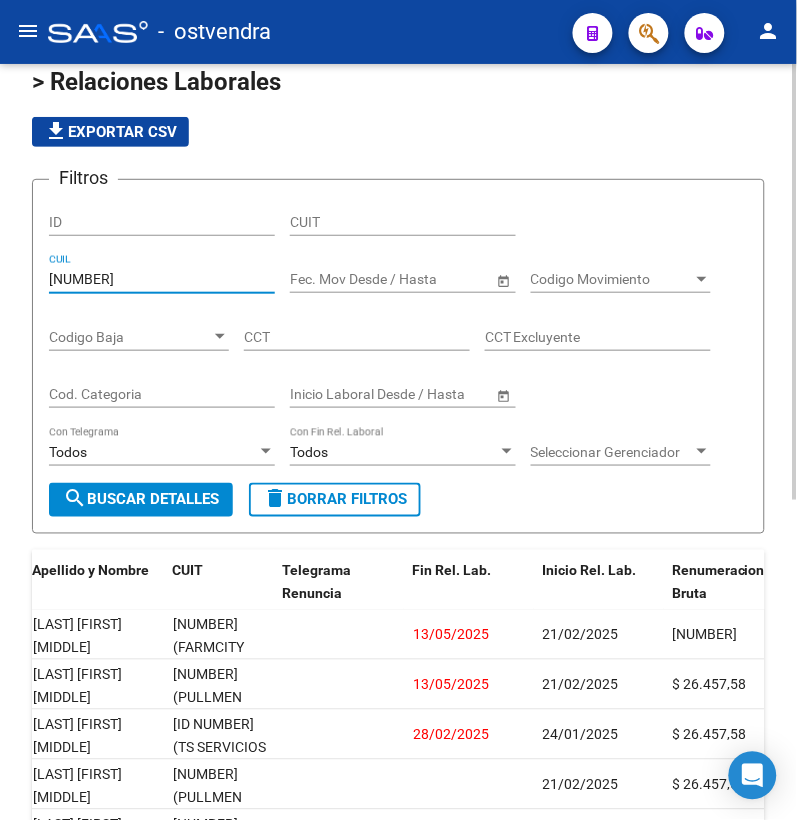 click on "[NUMBER]" at bounding box center [162, 279] 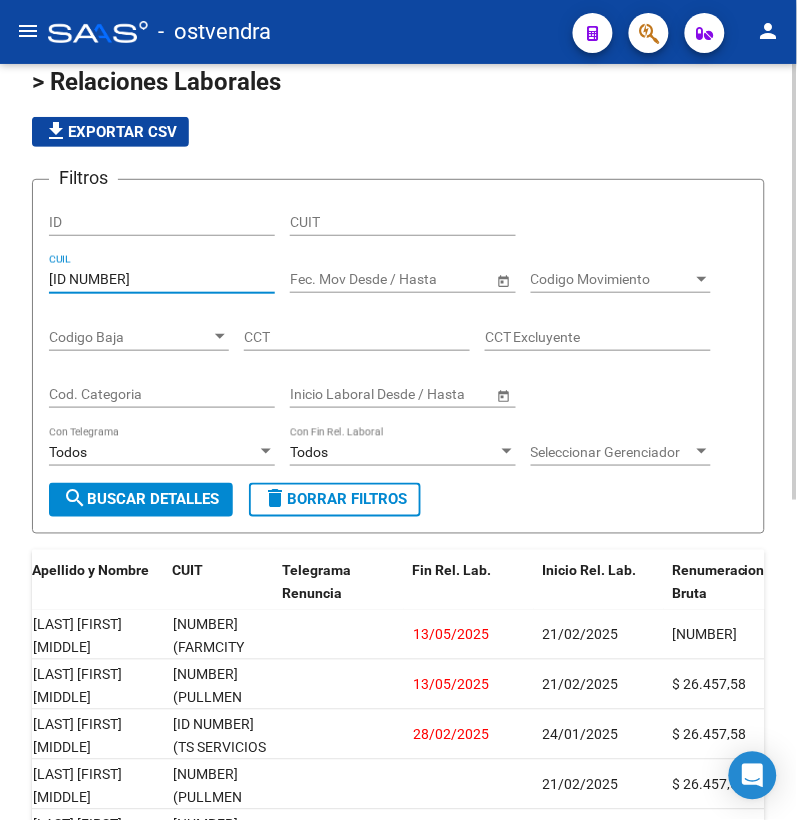 click on "search  Buscar Detalles" 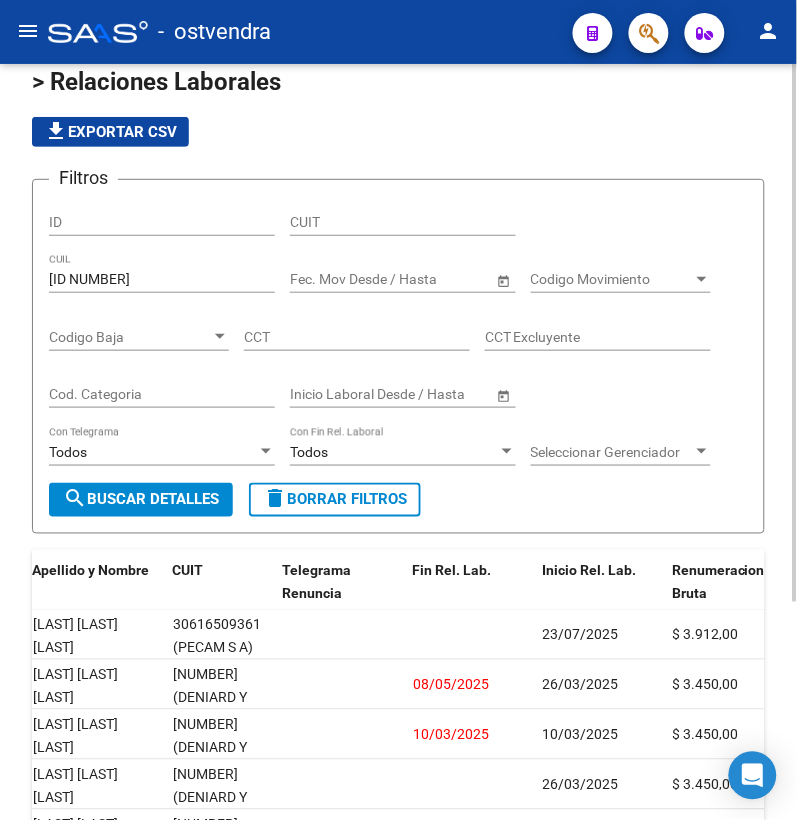 click on "[ID NUMBER]" at bounding box center (162, 279) 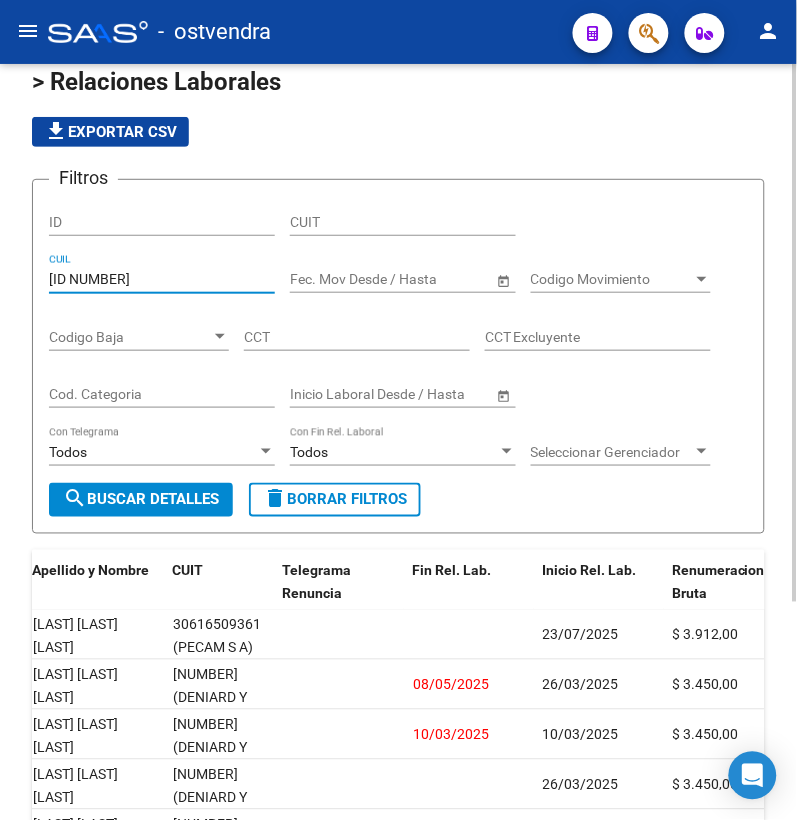 click on "[ID NUMBER]" at bounding box center (162, 279) 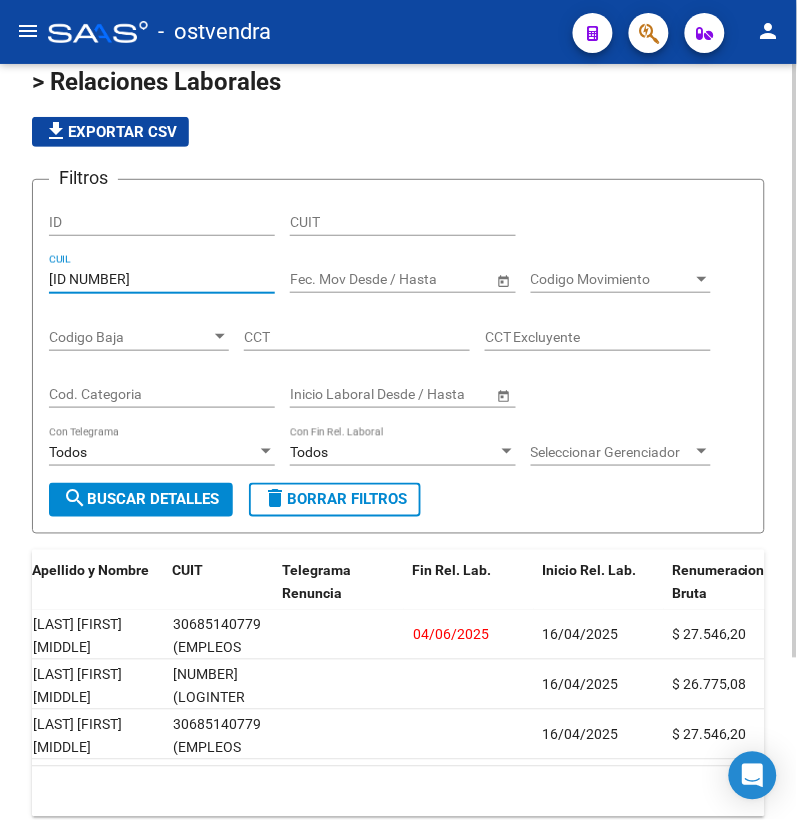 click on "[ID NUMBER]" at bounding box center [162, 279] 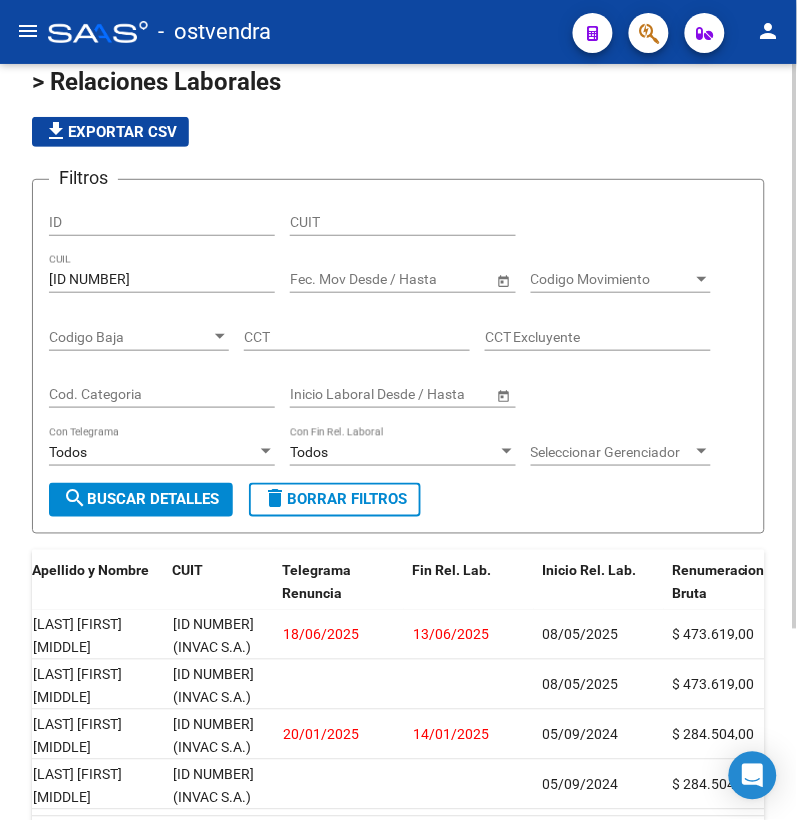 click on "[ID NUMBER]" at bounding box center [162, 279] 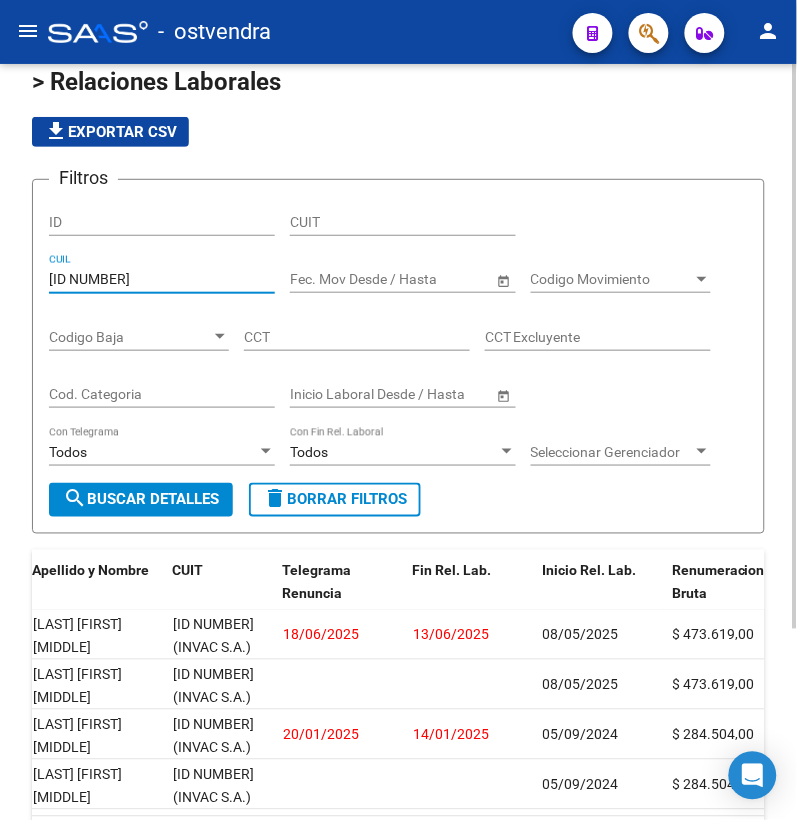 click on "[ID NUMBER]" at bounding box center [162, 279] 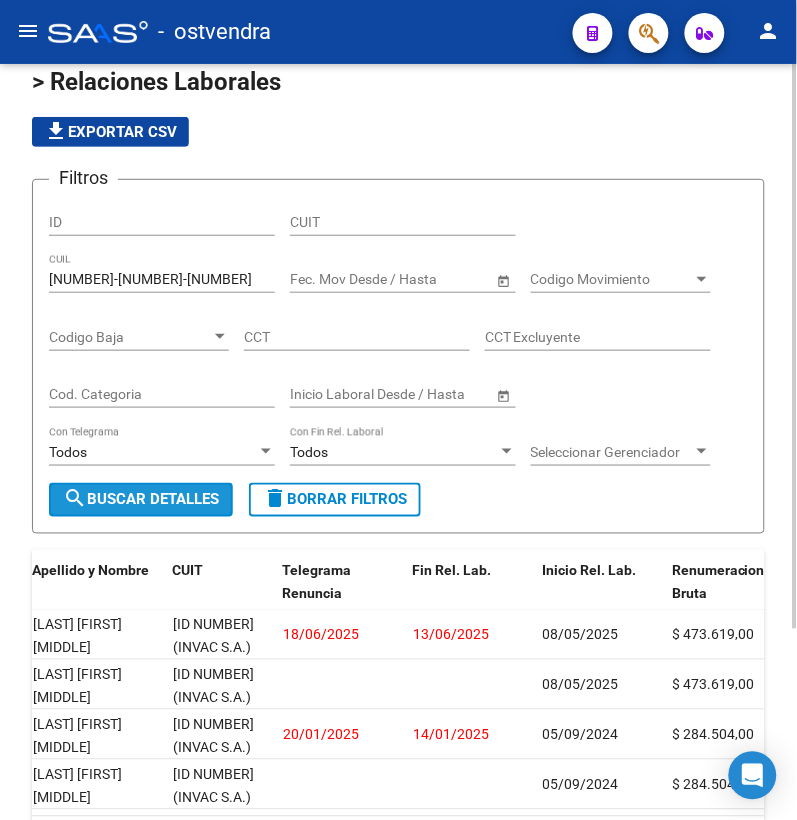 click on "search  Buscar Detalles" 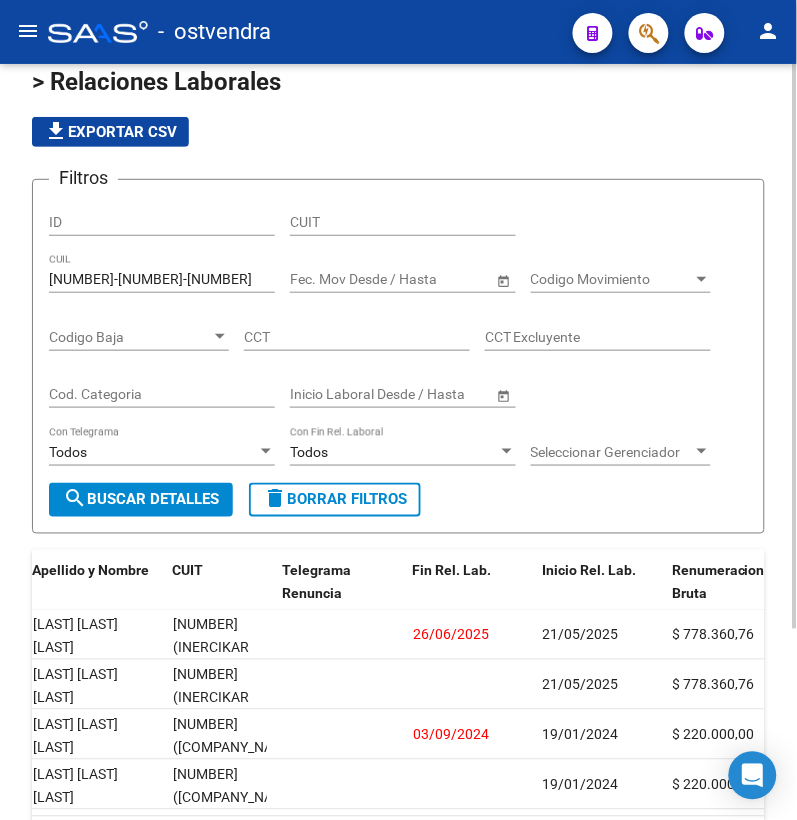 click on "[NUMBER]-[NUMBER]-[NUMBER]" at bounding box center (162, 279) 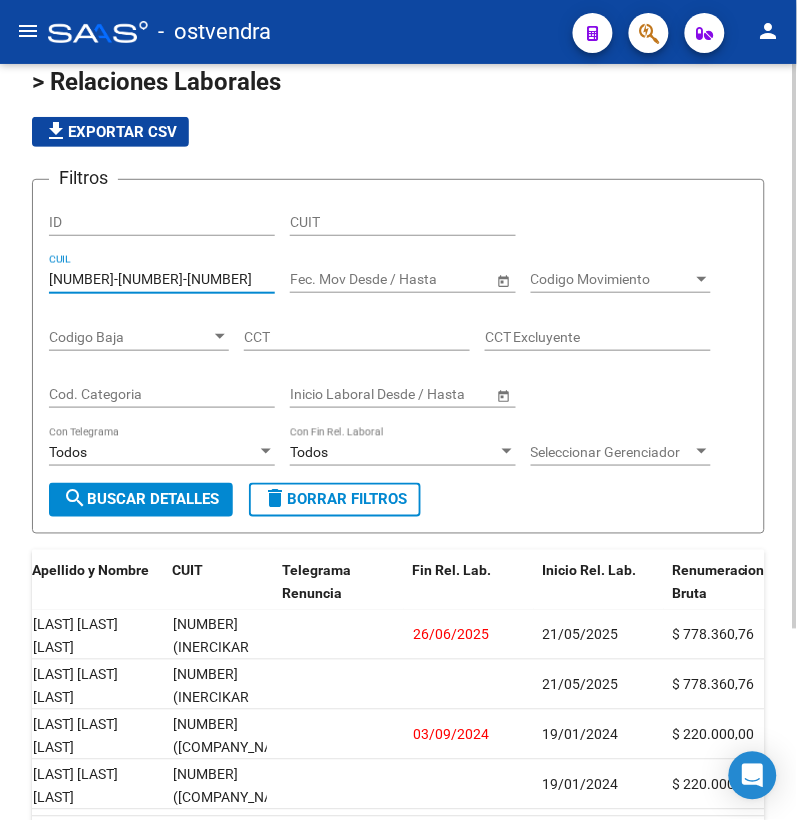 click on "[NUMBER]-[NUMBER]-[NUMBER]" at bounding box center [162, 279] 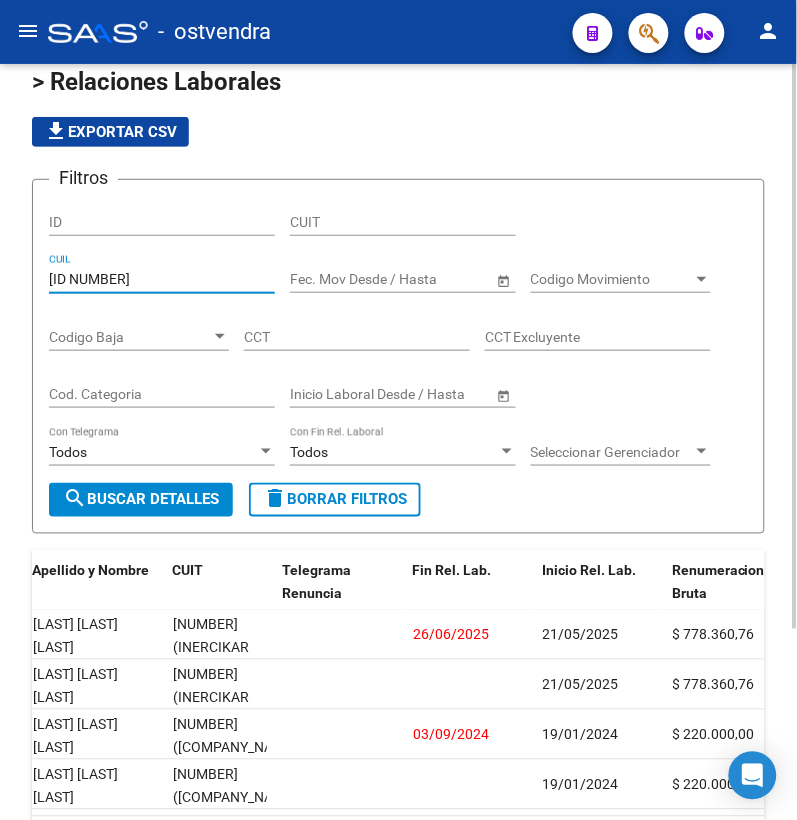click on "search  Buscar Detalles" 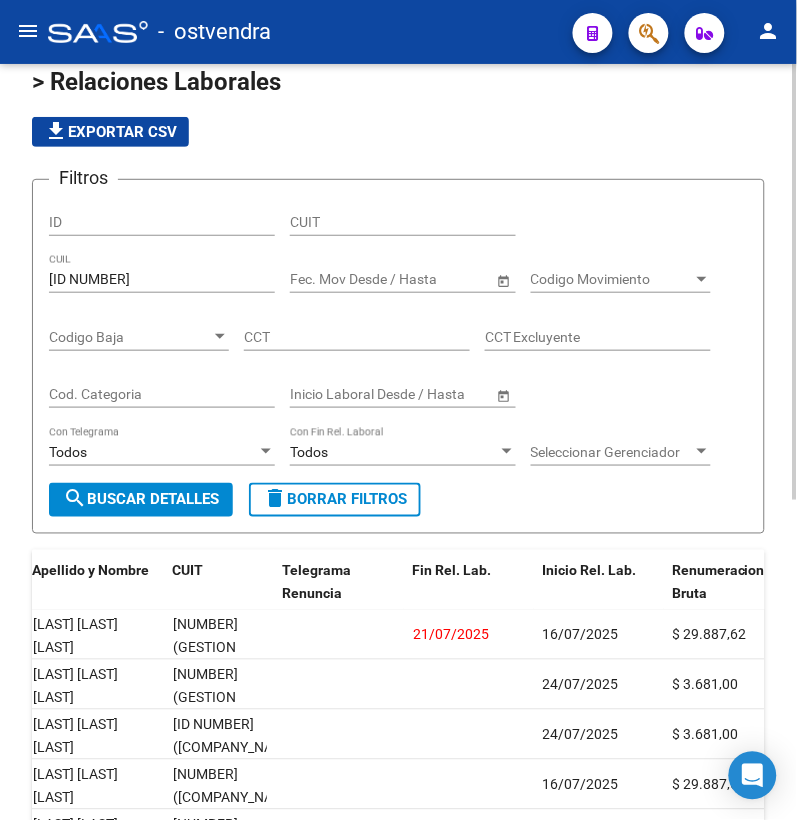 click on "[ID NUMBER]" at bounding box center (162, 279) 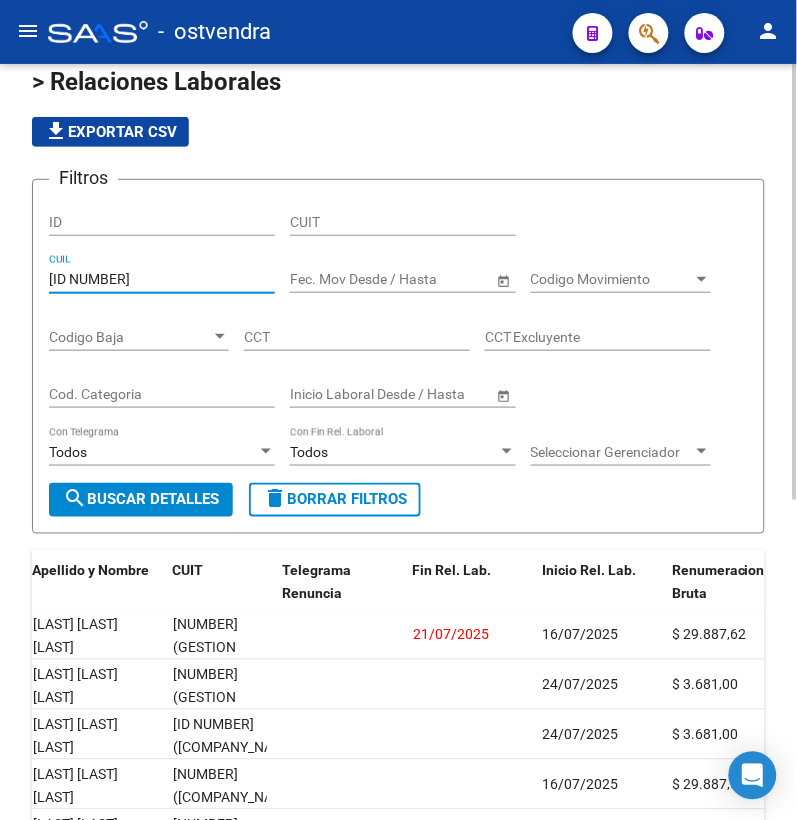 click on "[ID NUMBER]" at bounding box center (162, 279) 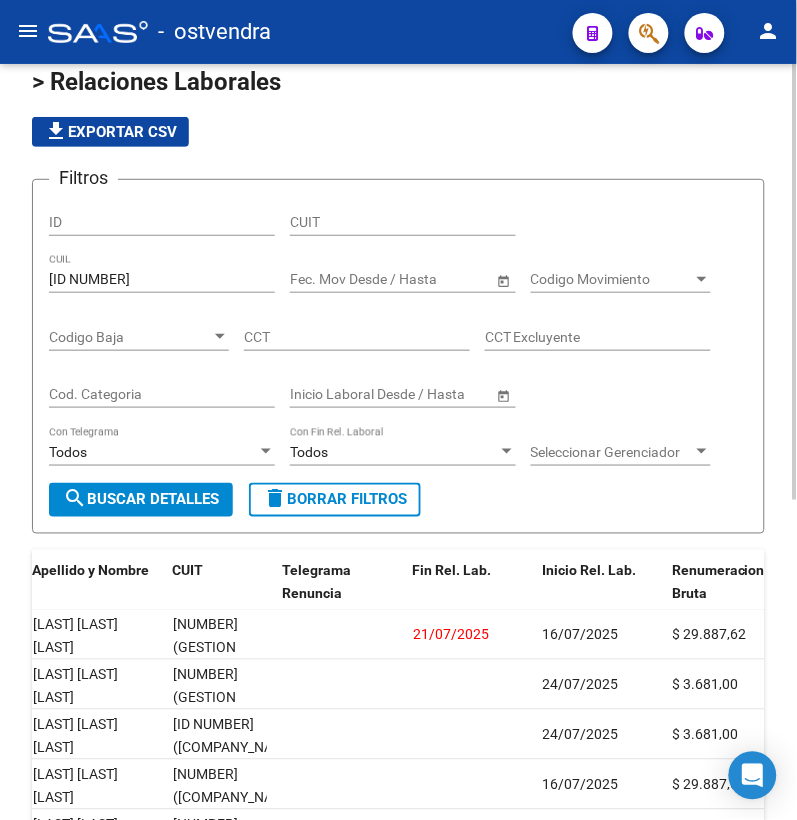 click on "[ID NUMBER]" at bounding box center [162, 279] 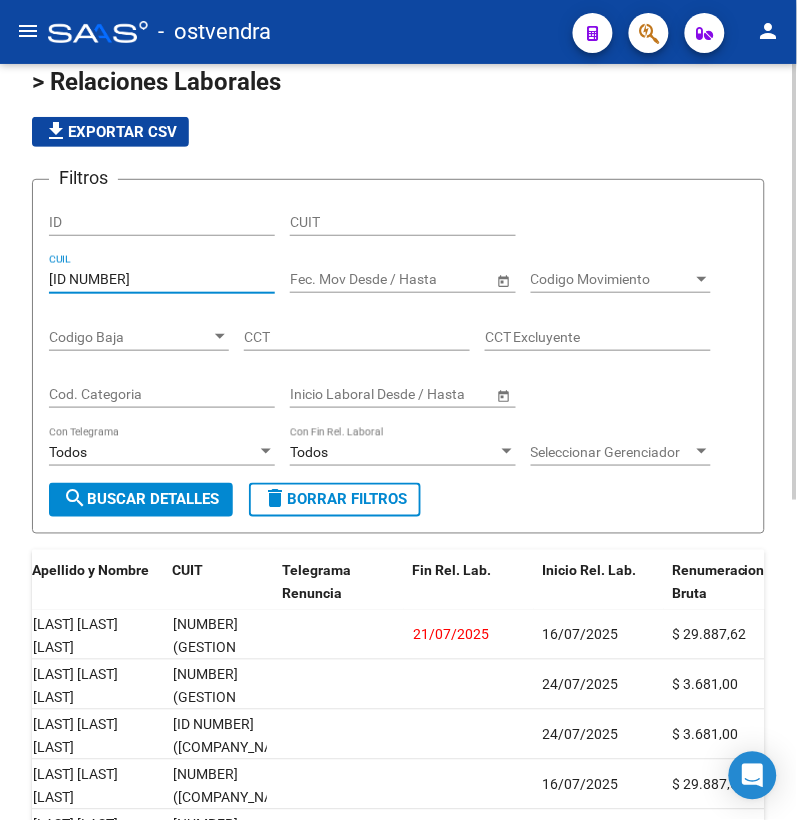click on "[ID NUMBER]" at bounding box center [162, 279] 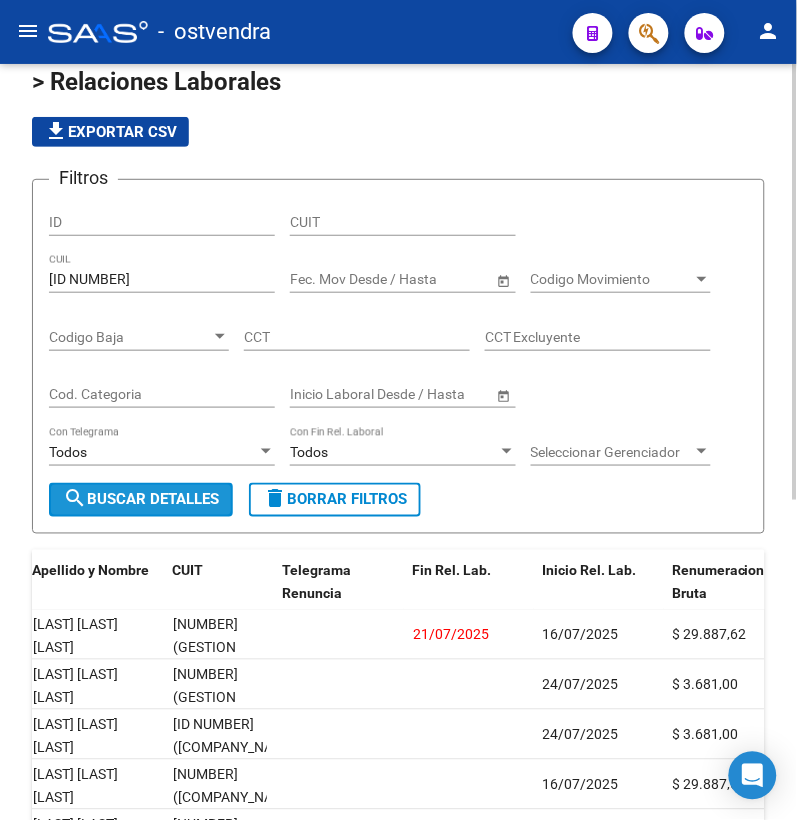 click on "search  Buscar Detalles" 